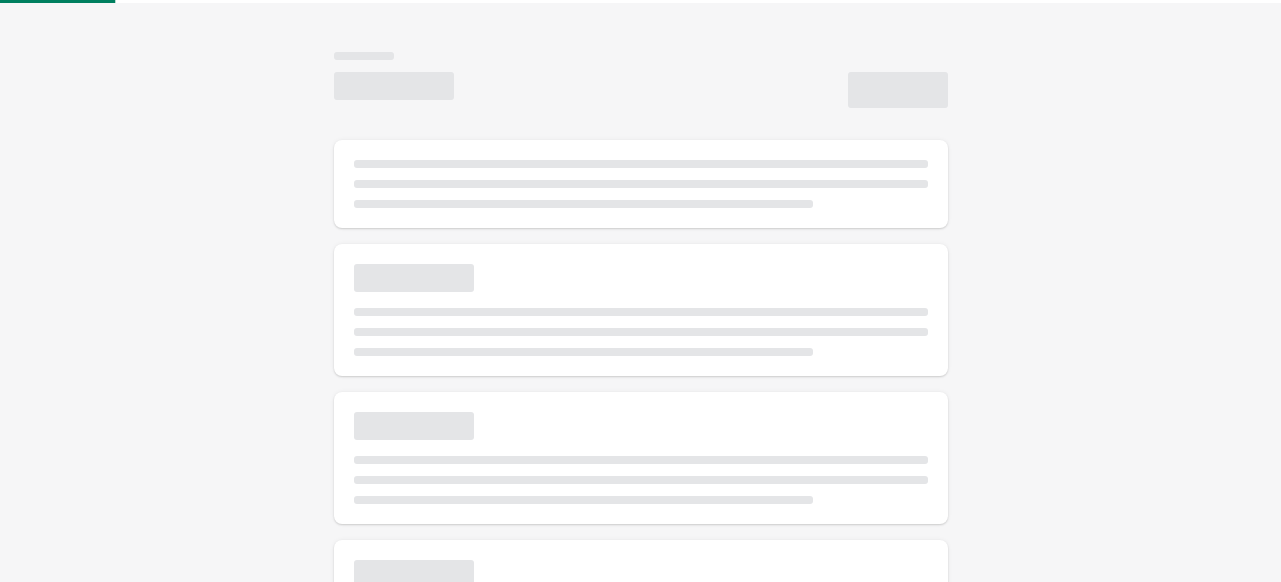 scroll, scrollTop: 0, scrollLeft: 0, axis: both 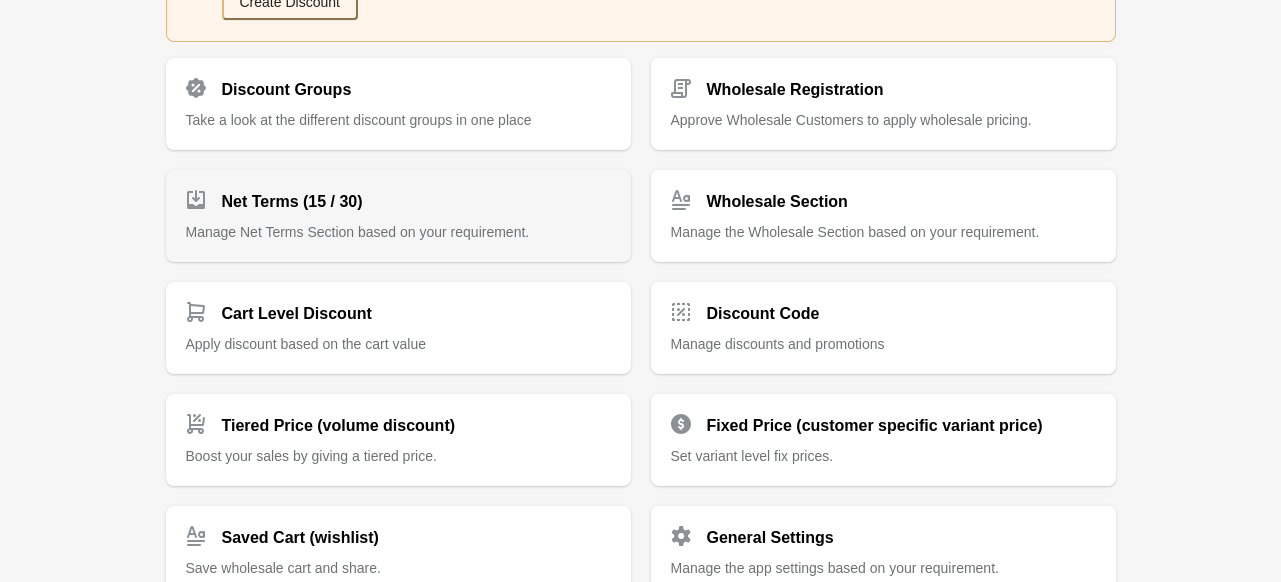click on "Manage Net Terms Section based on your requirement." at bounding box center (358, 232) 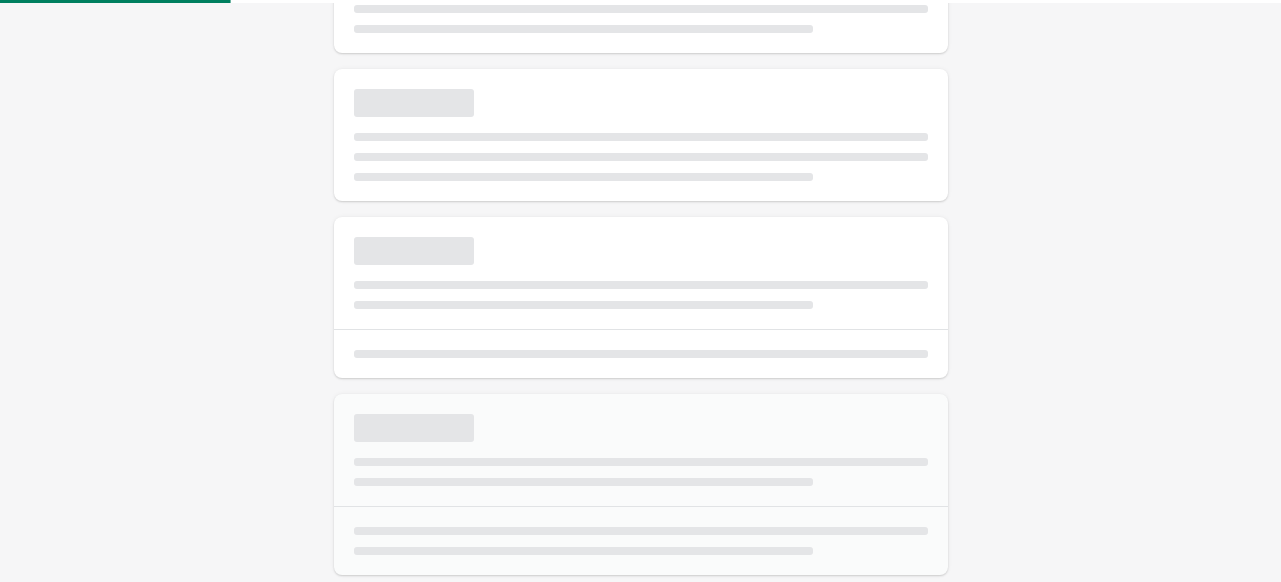 scroll, scrollTop: 0, scrollLeft: 0, axis: both 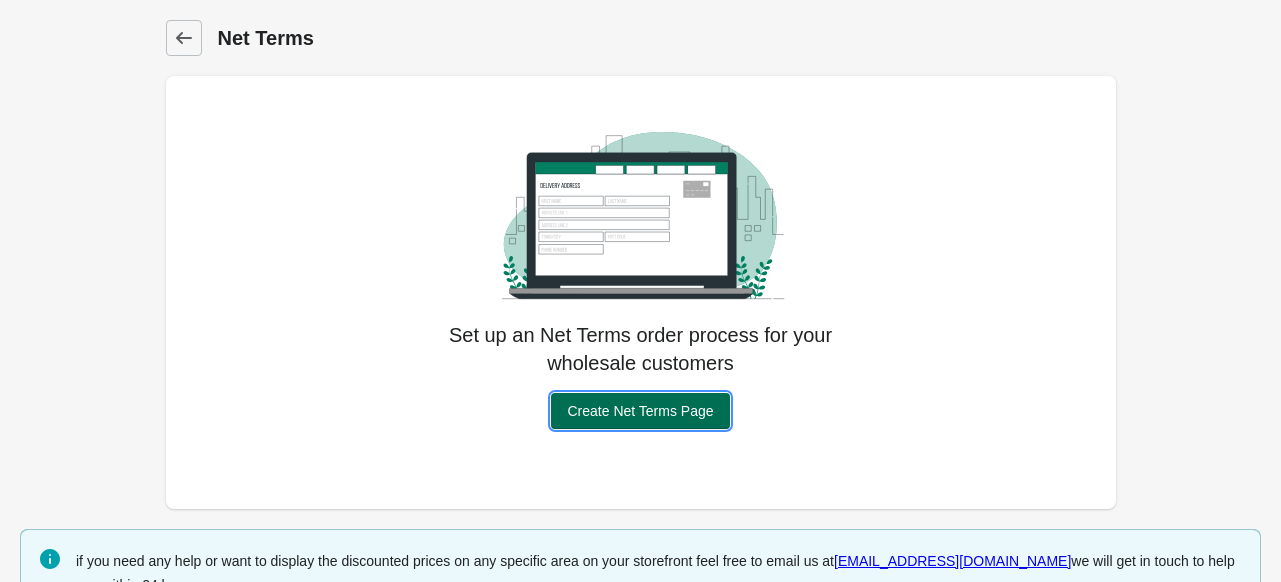 click on "Create Net Terms Page" at bounding box center [640, 411] 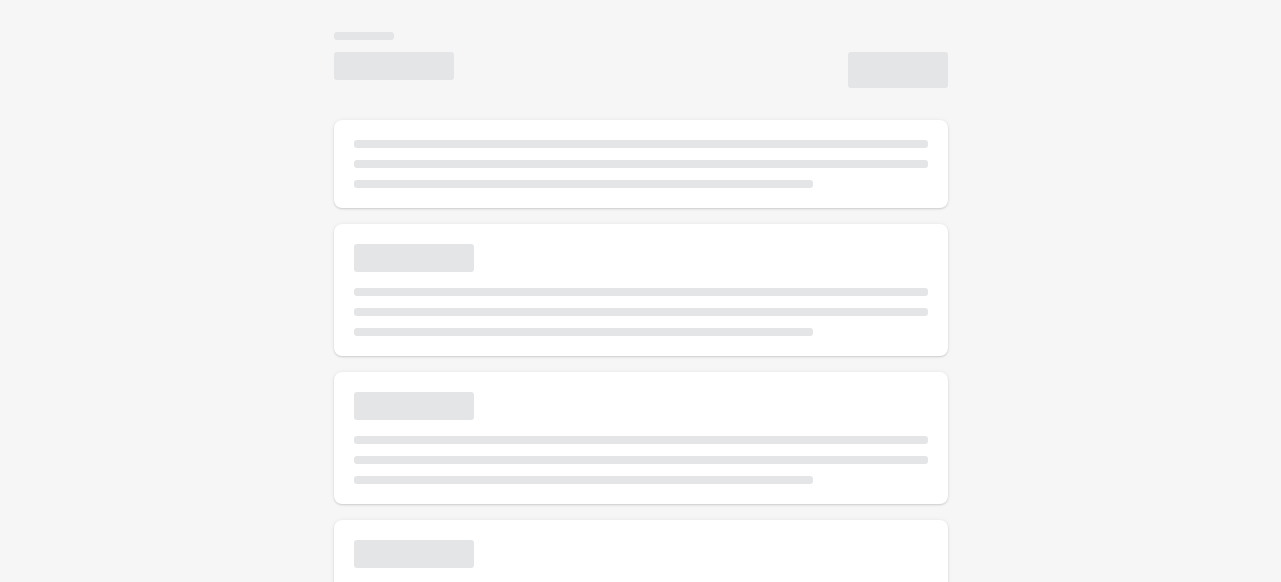 select on "*" 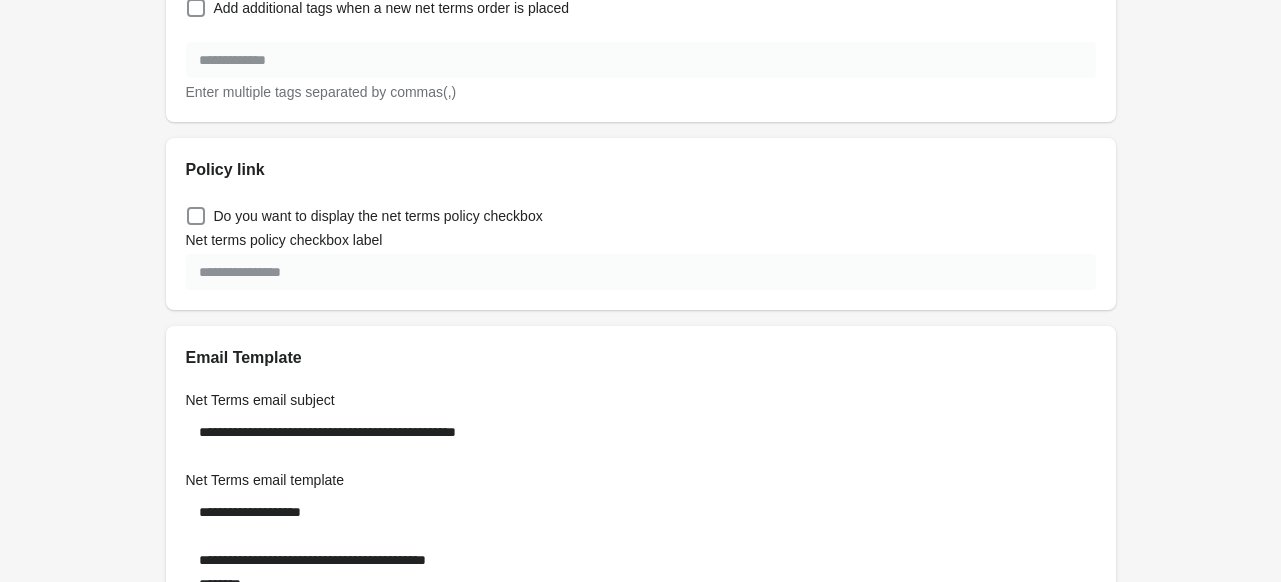 scroll, scrollTop: 1600, scrollLeft: 0, axis: vertical 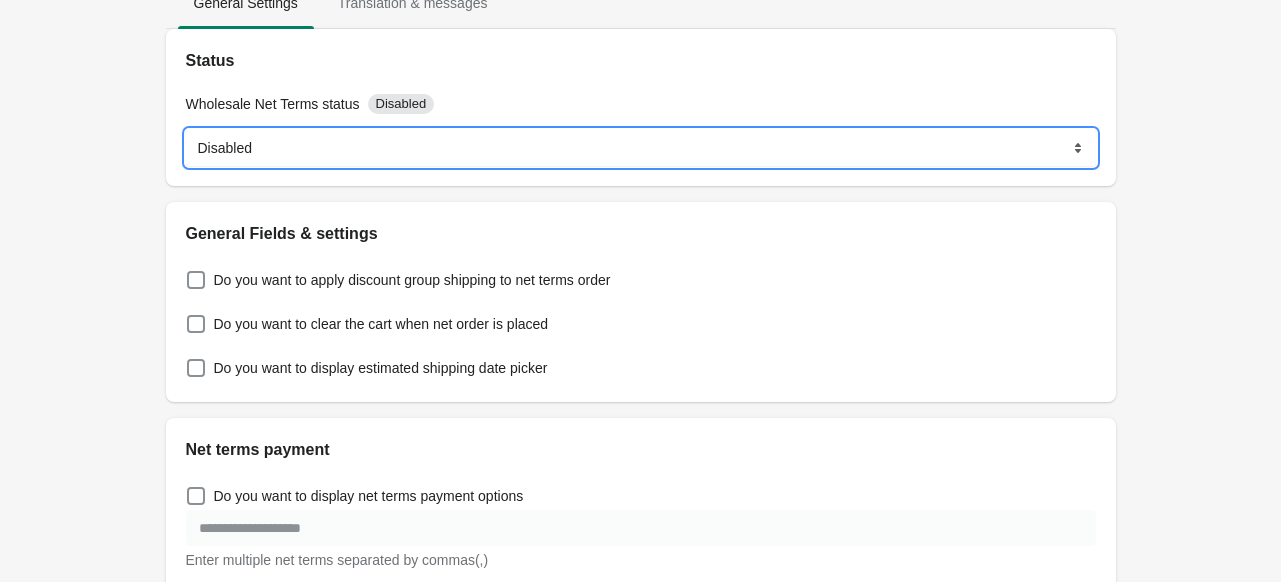 click on "******* ********" at bounding box center (641, 148) 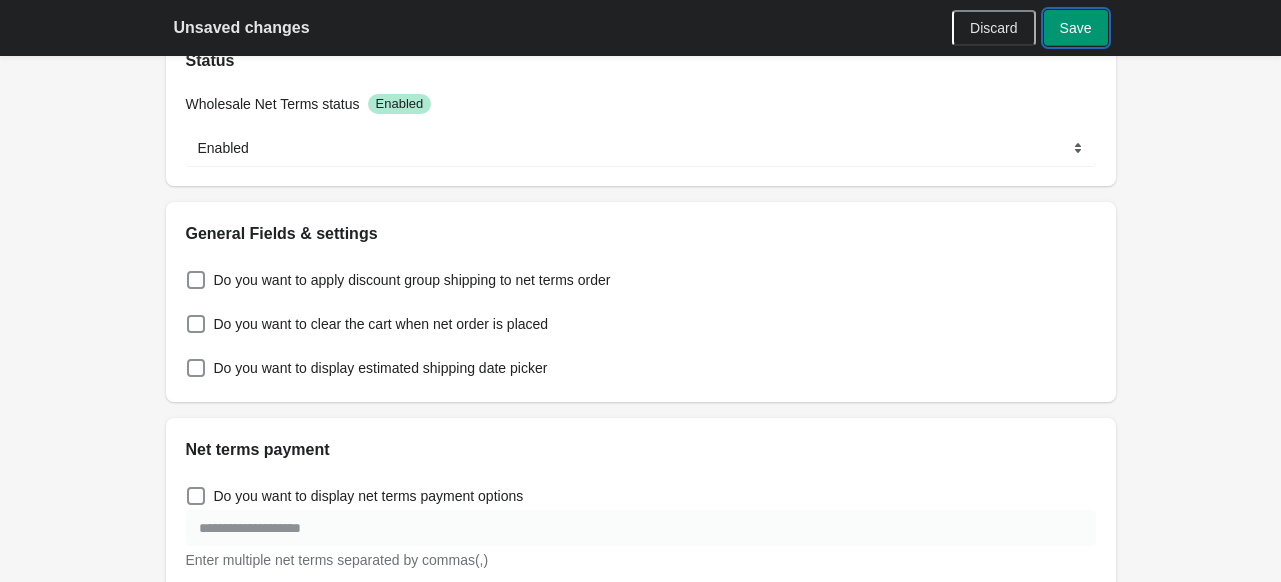 click on "Save" at bounding box center (1076, 28) 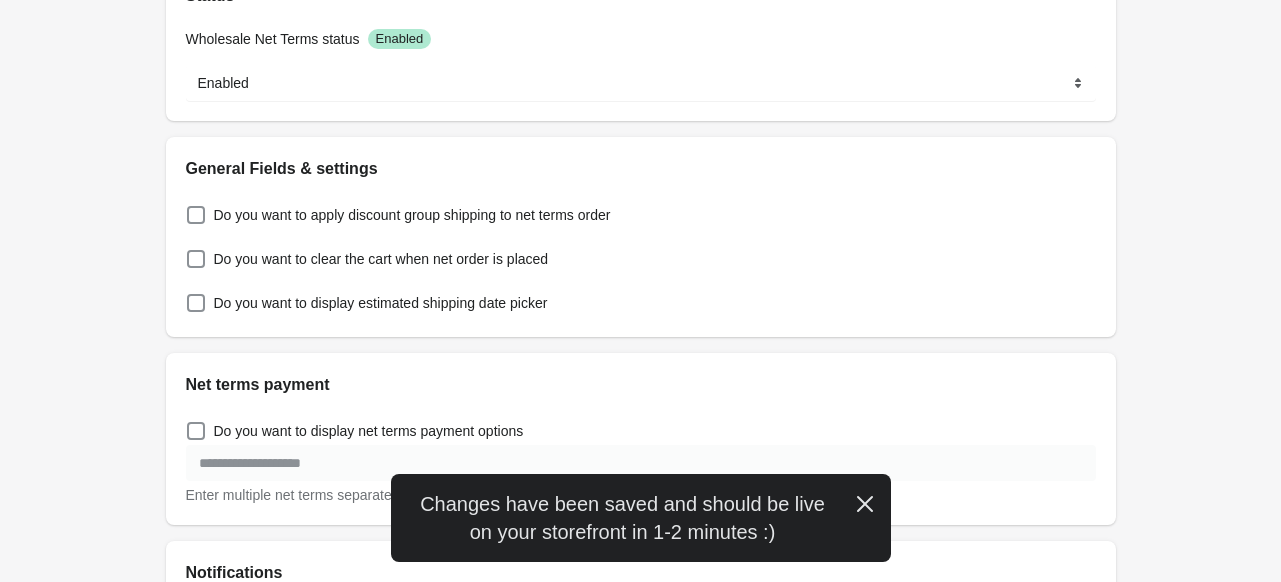 scroll, scrollTop: 400, scrollLeft: 0, axis: vertical 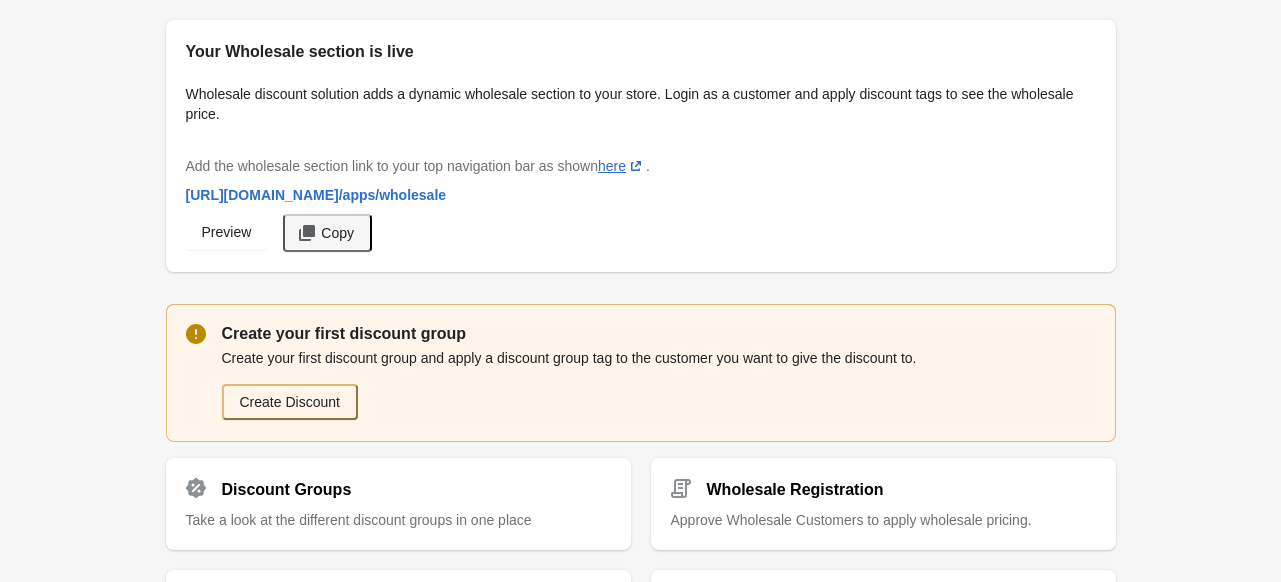 click on "Copy" at bounding box center (337, 233) 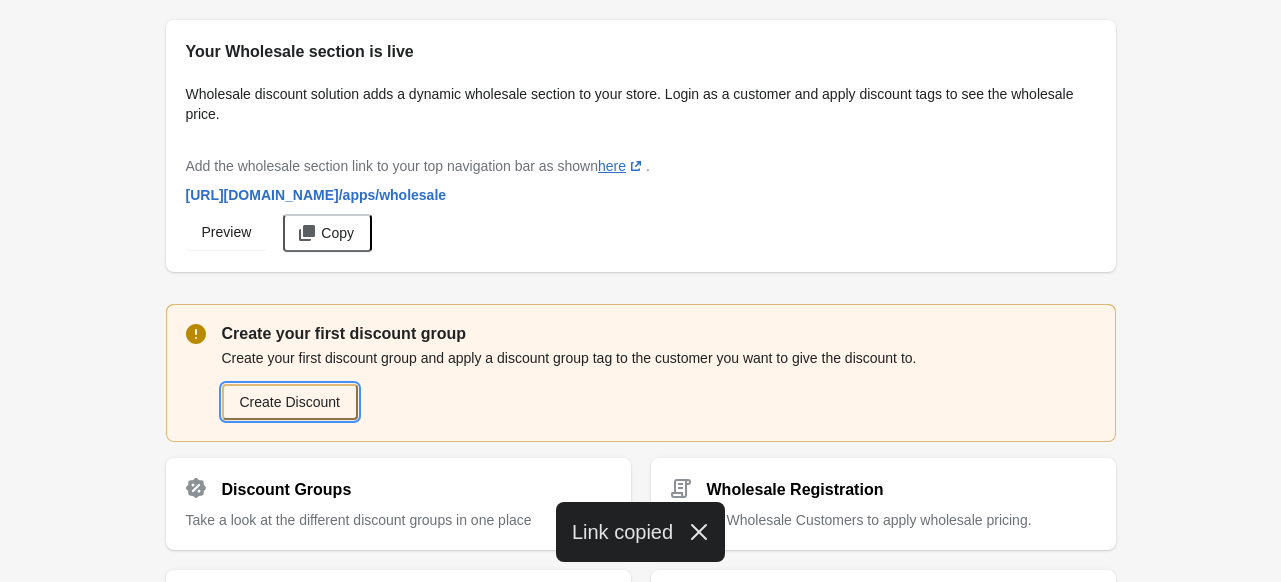 click on "Create Discount" at bounding box center (290, 402) 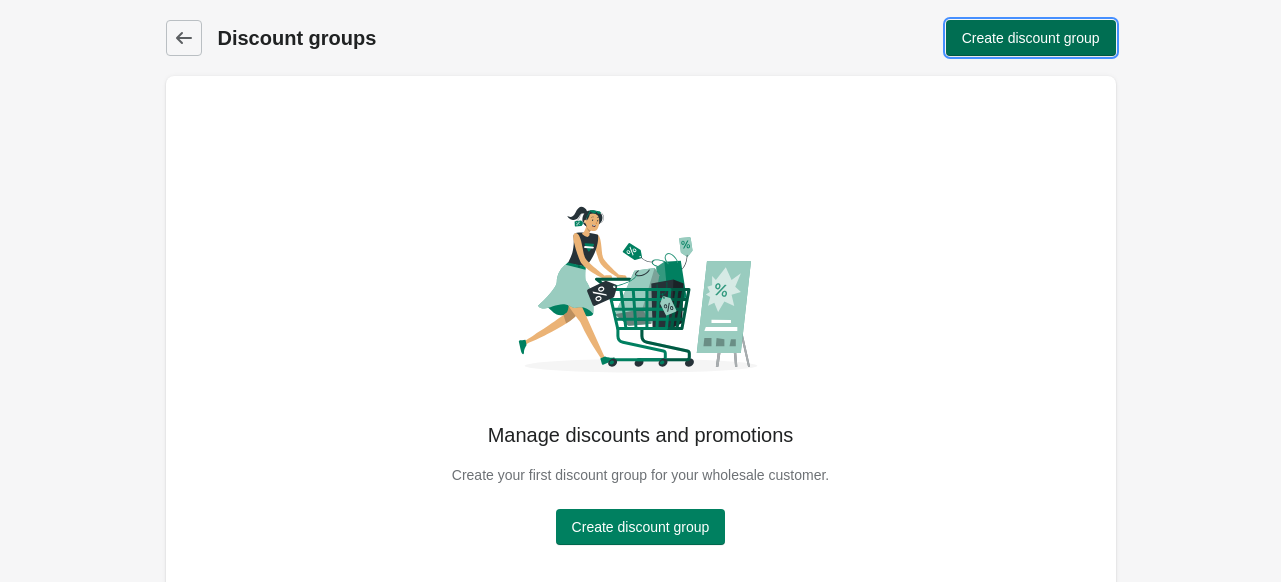 click on "Create discount group" at bounding box center (1031, 38) 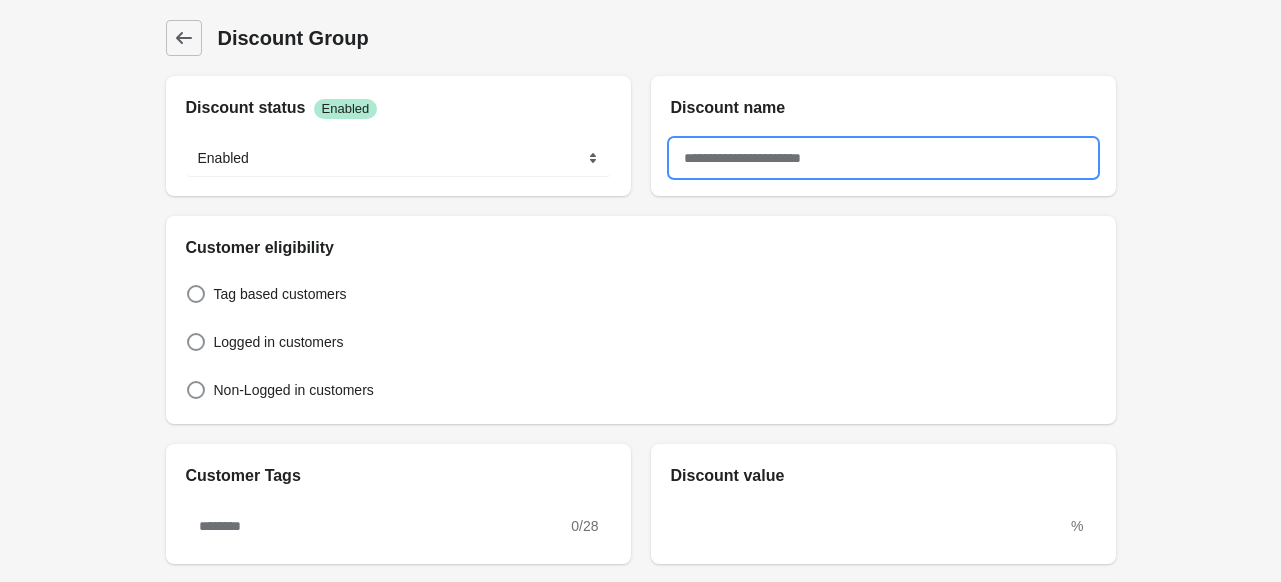 click at bounding box center [883, 158] 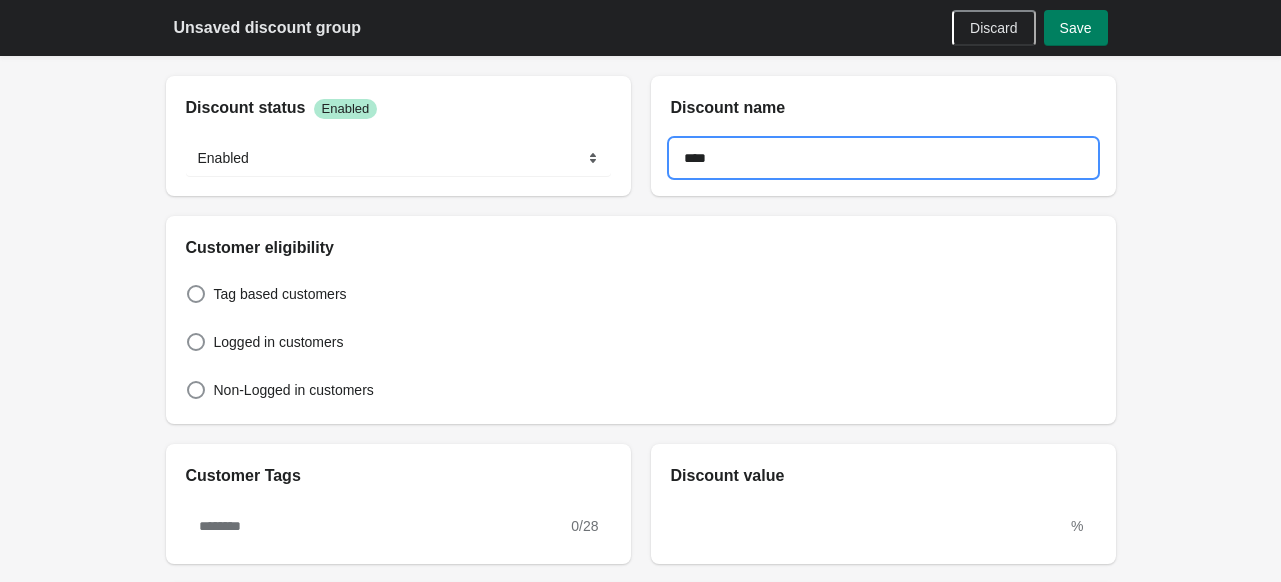 type on "****" 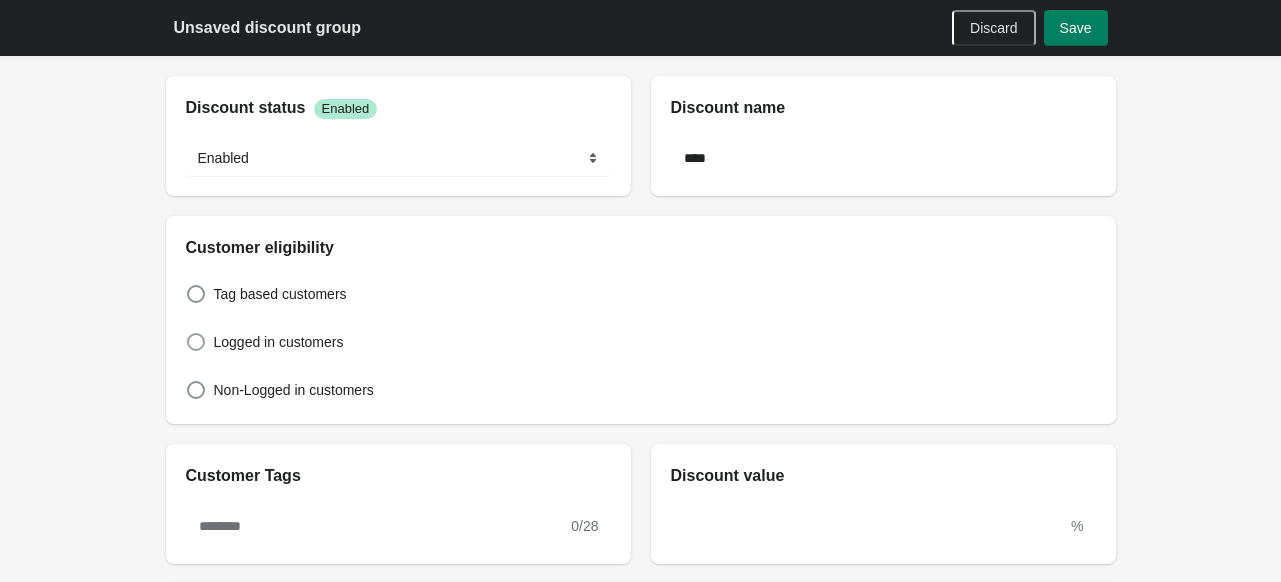 click on "Logged in customers" at bounding box center [279, 342] 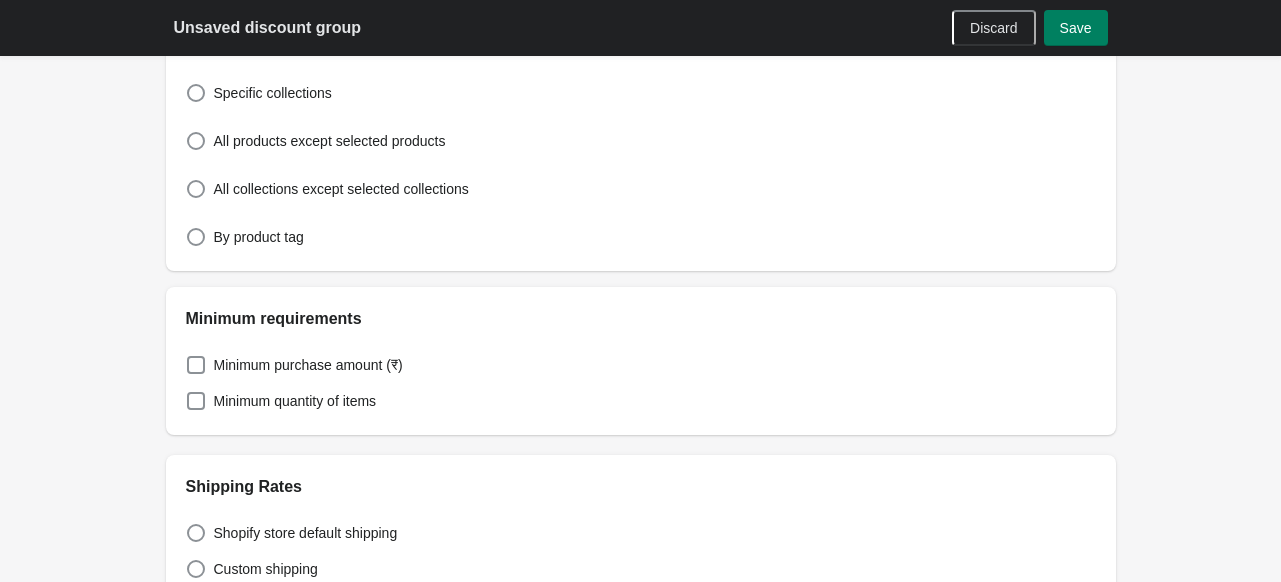 scroll, scrollTop: 700, scrollLeft: 0, axis: vertical 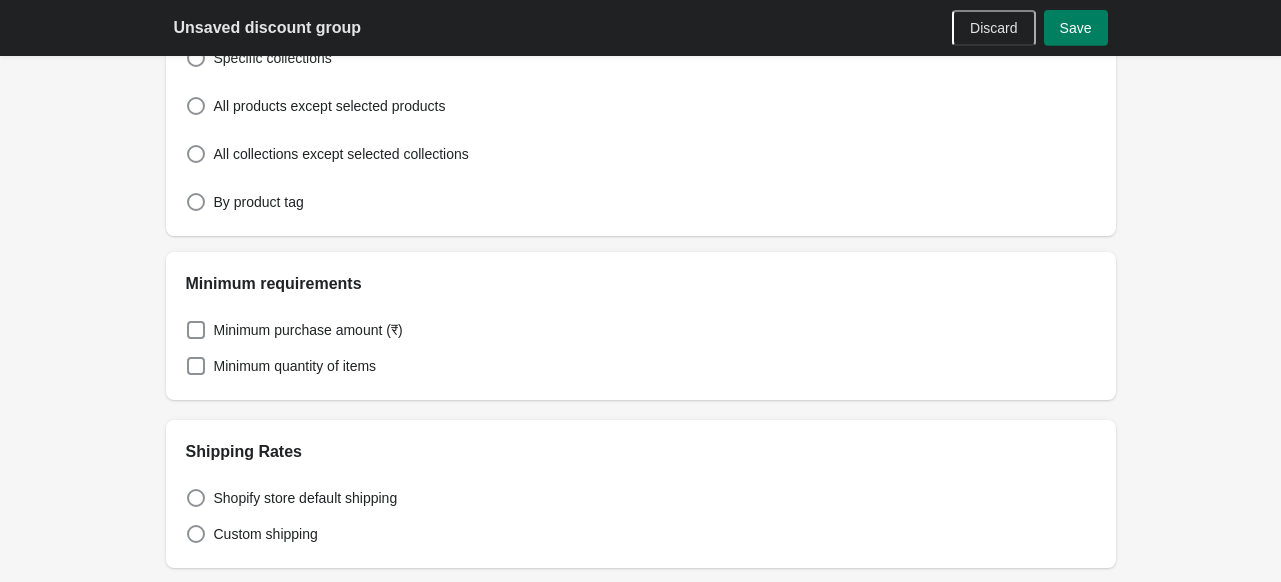 click on "Minimum purchase amount (₹)" at bounding box center [308, 330] 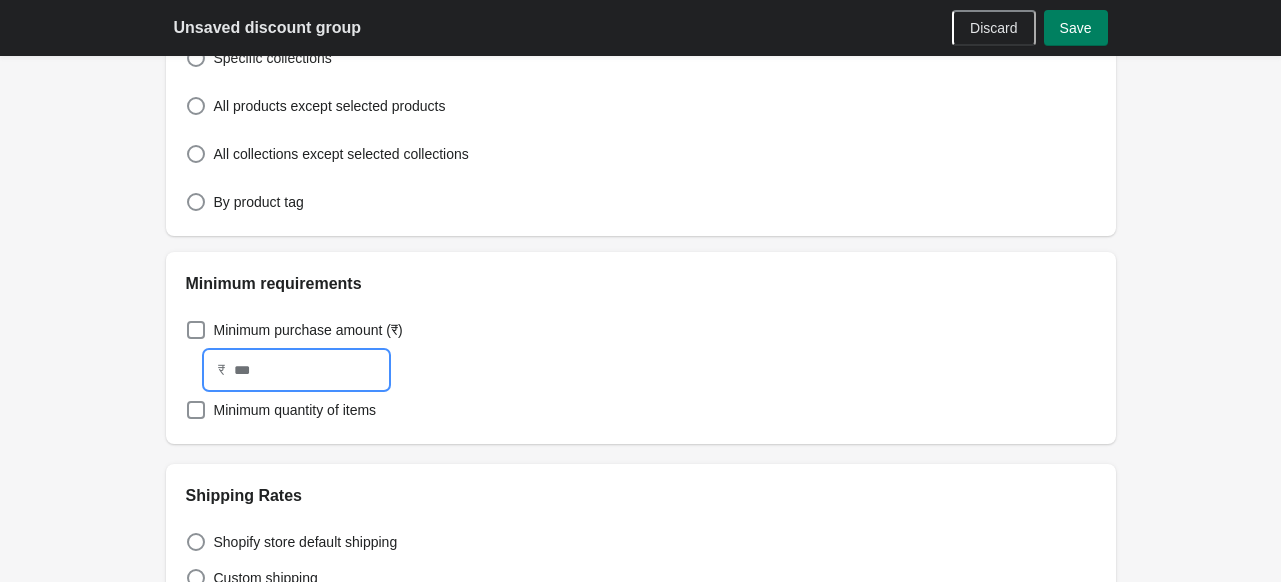 click at bounding box center [310, 370] 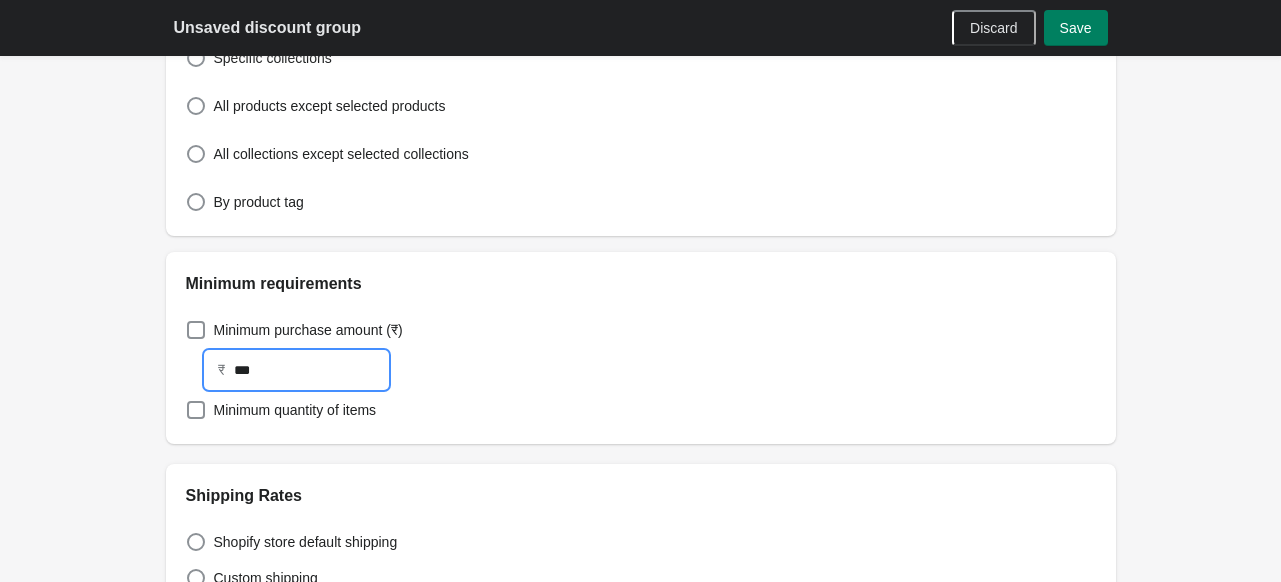 type on "***" 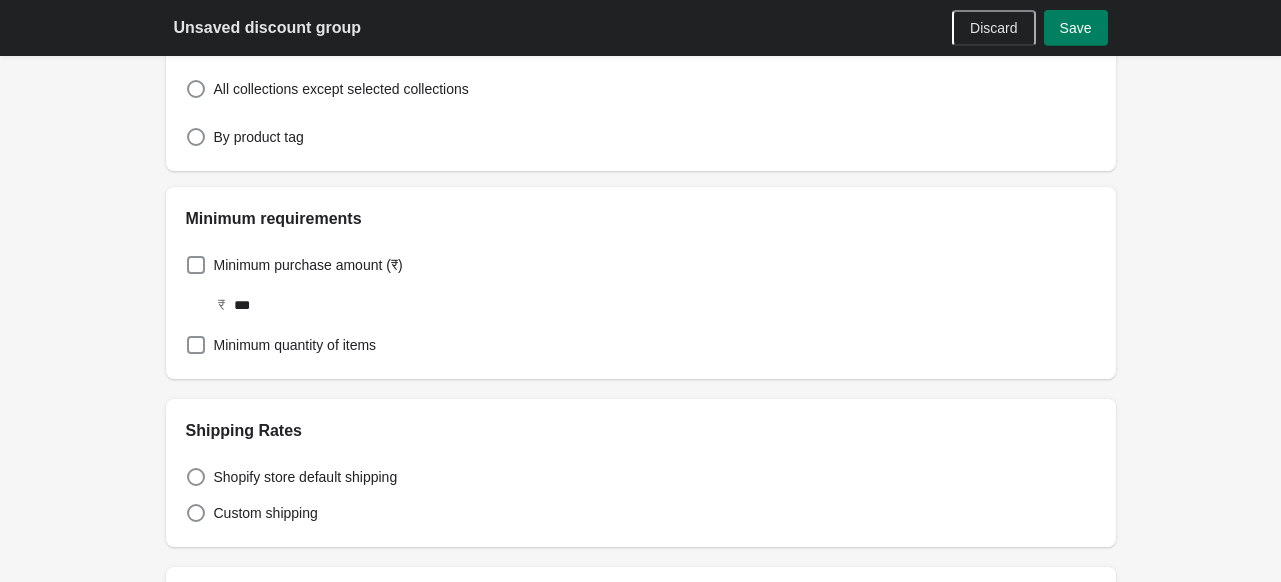 scroll, scrollTop: 800, scrollLeft: 0, axis: vertical 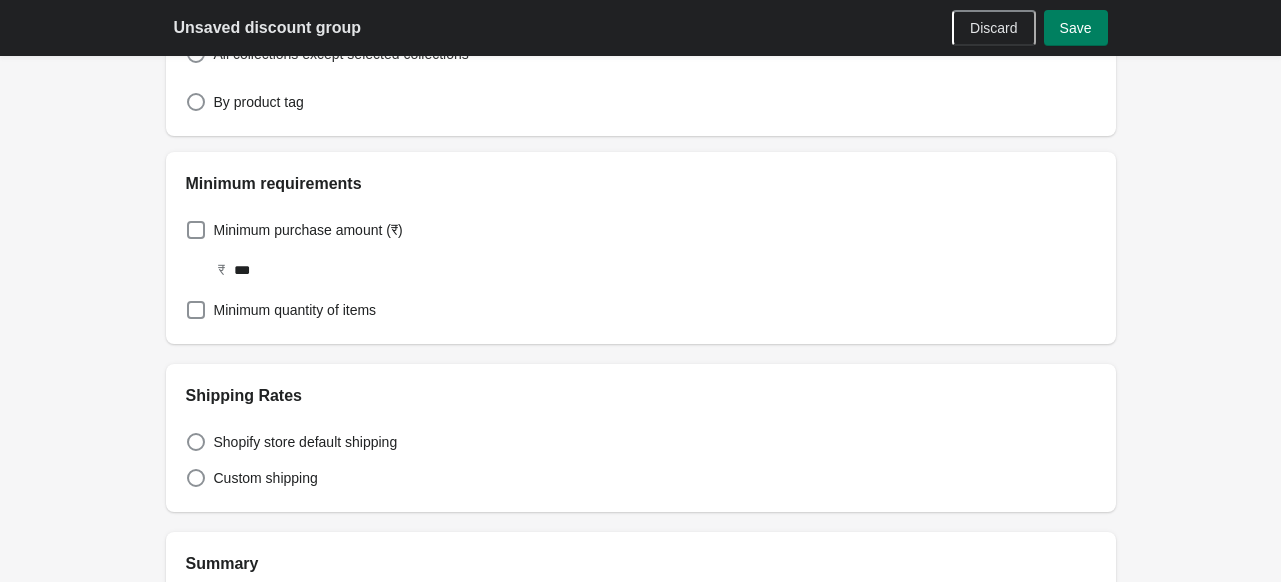 click on "Minimum quantity of items" at bounding box center (295, 310) 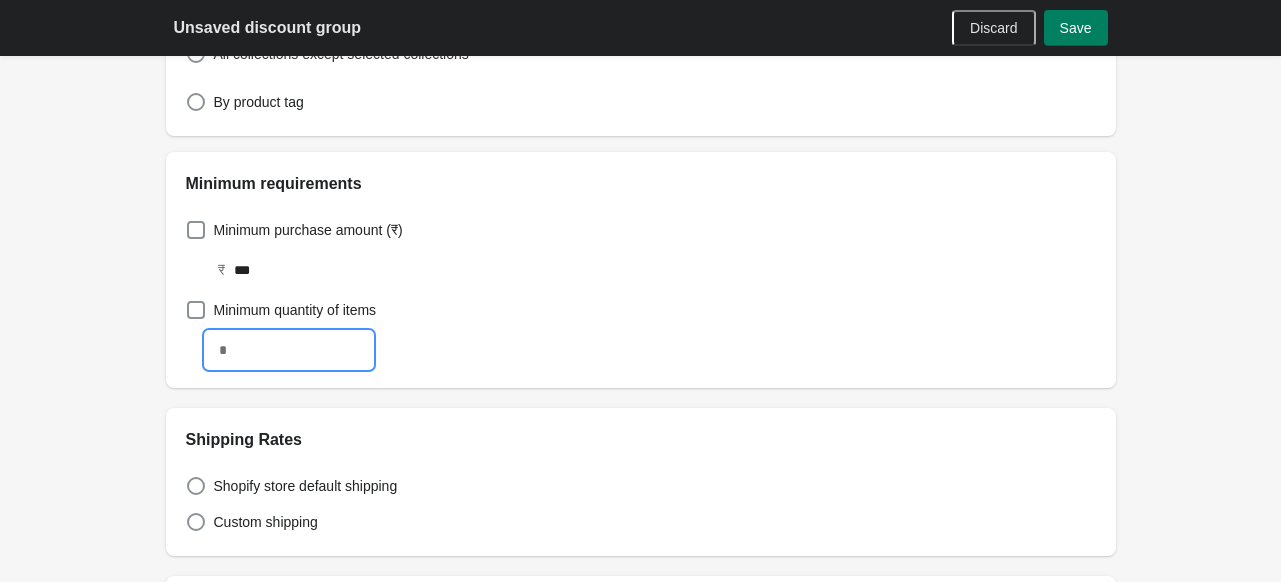 click at bounding box center [289, 350] 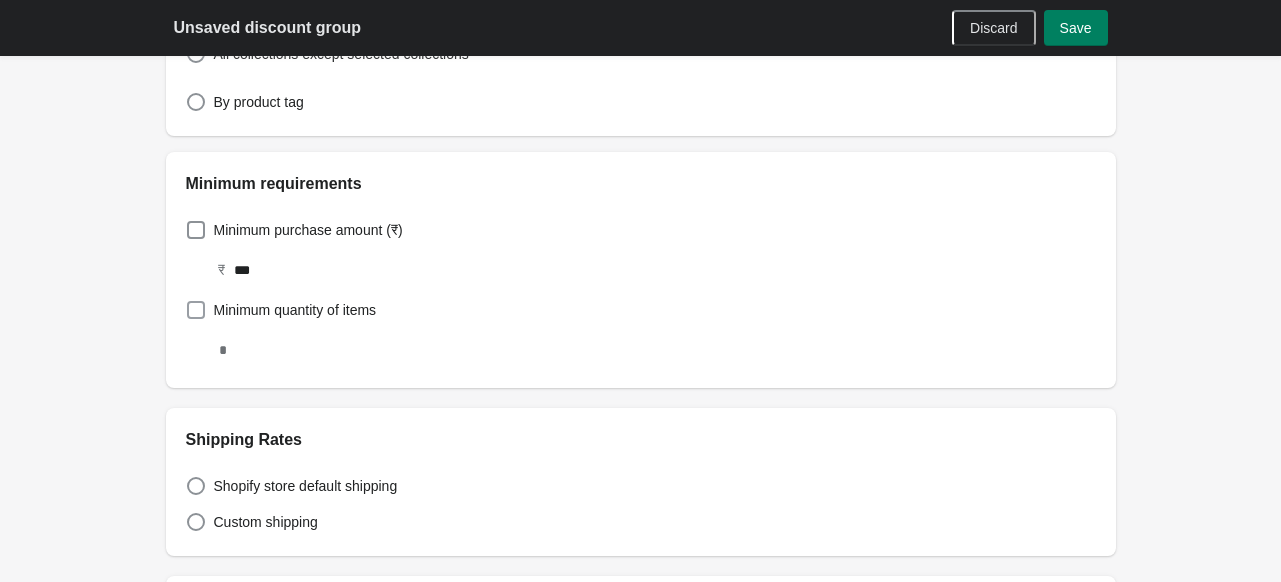 click at bounding box center [196, 310] 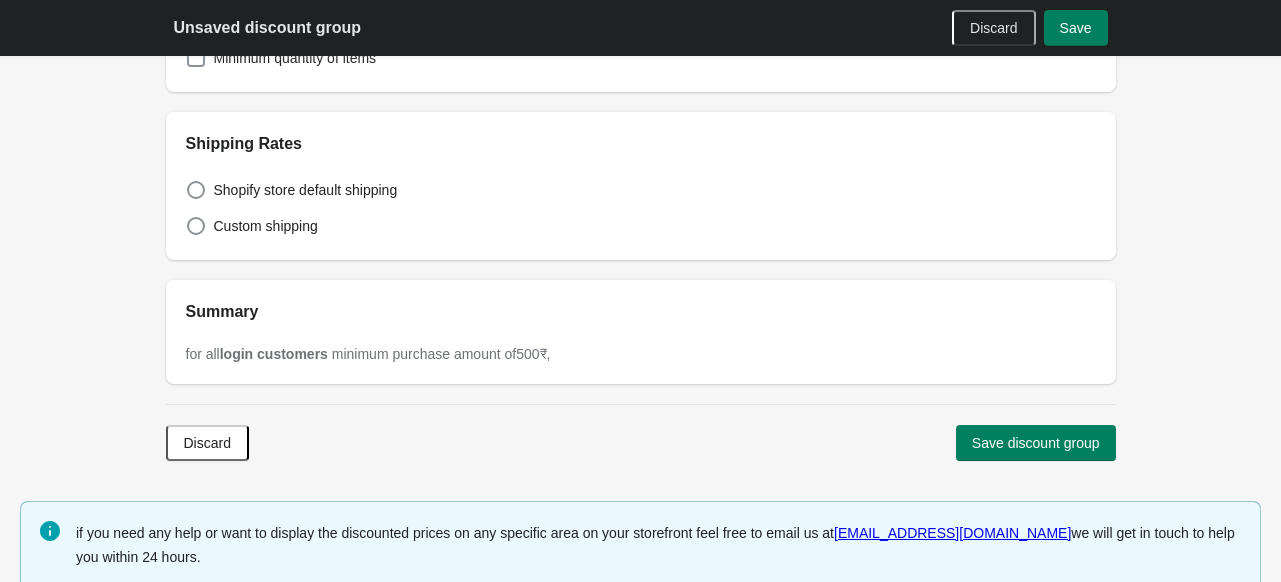 scroll, scrollTop: 1080, scrollLeft: 0, axis: vertical 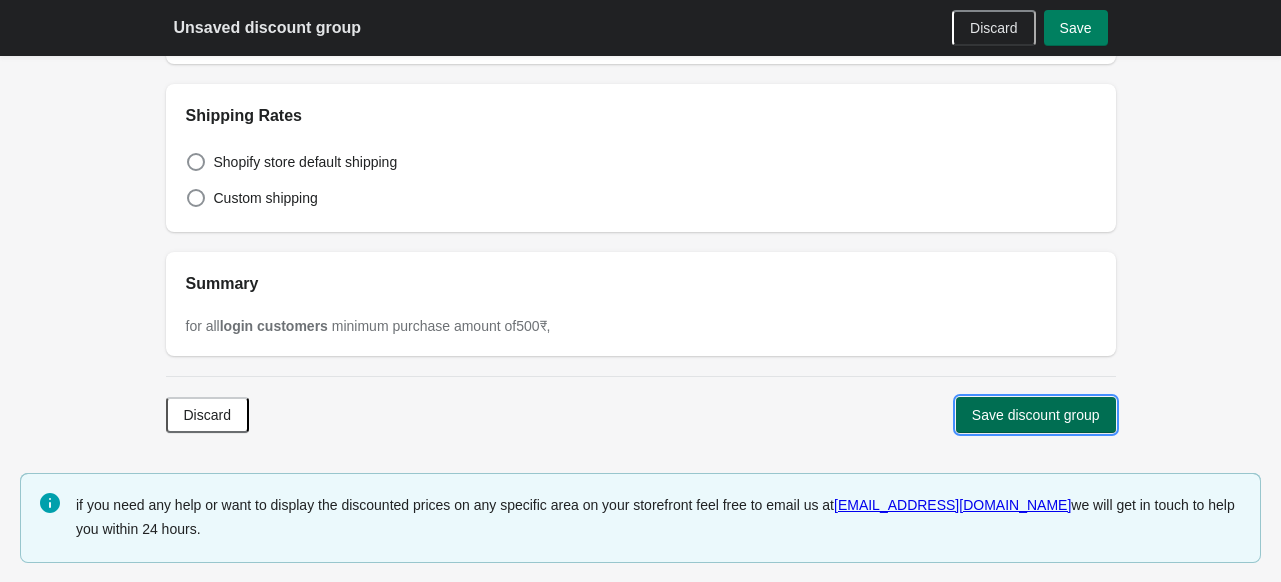 click on "Save discount group" at bounding box center [1036, 415] 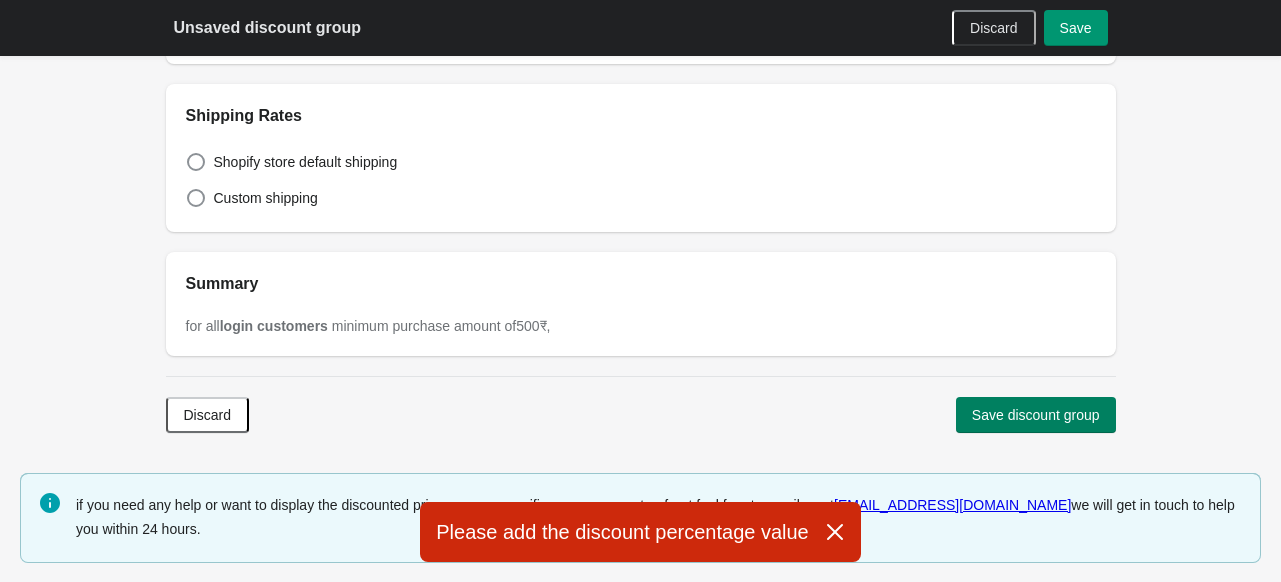 click on "Save" at bounding box center [1076, 28] 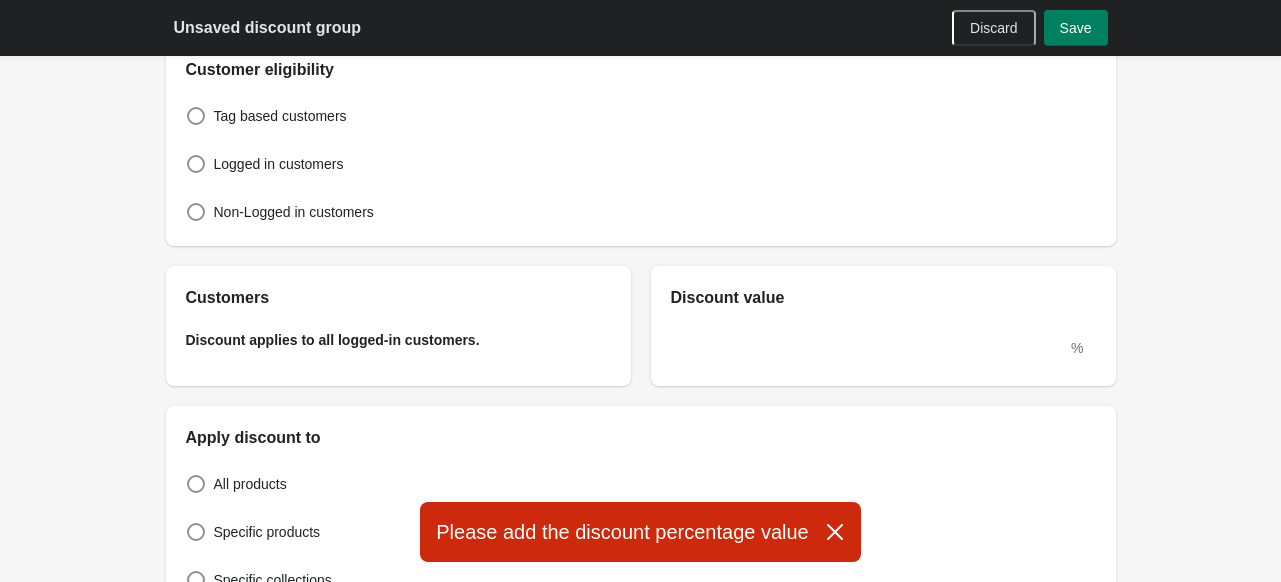 scroll, scrollTop: 200, scrollLeft: 0, axis: vertical 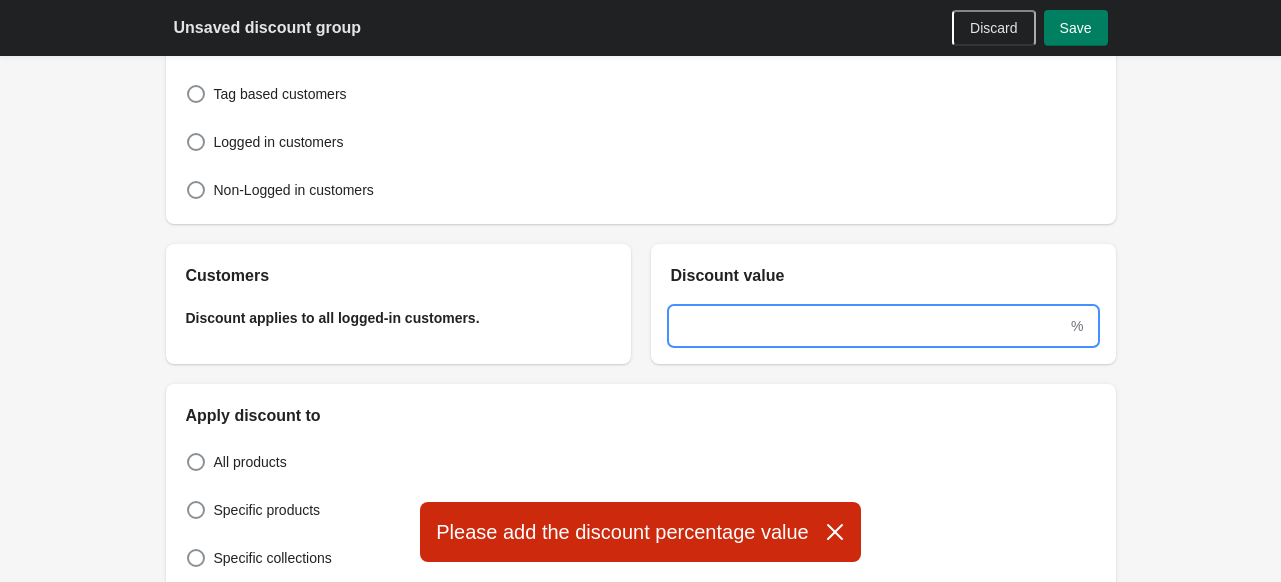 click at bounding box center [869, 326] 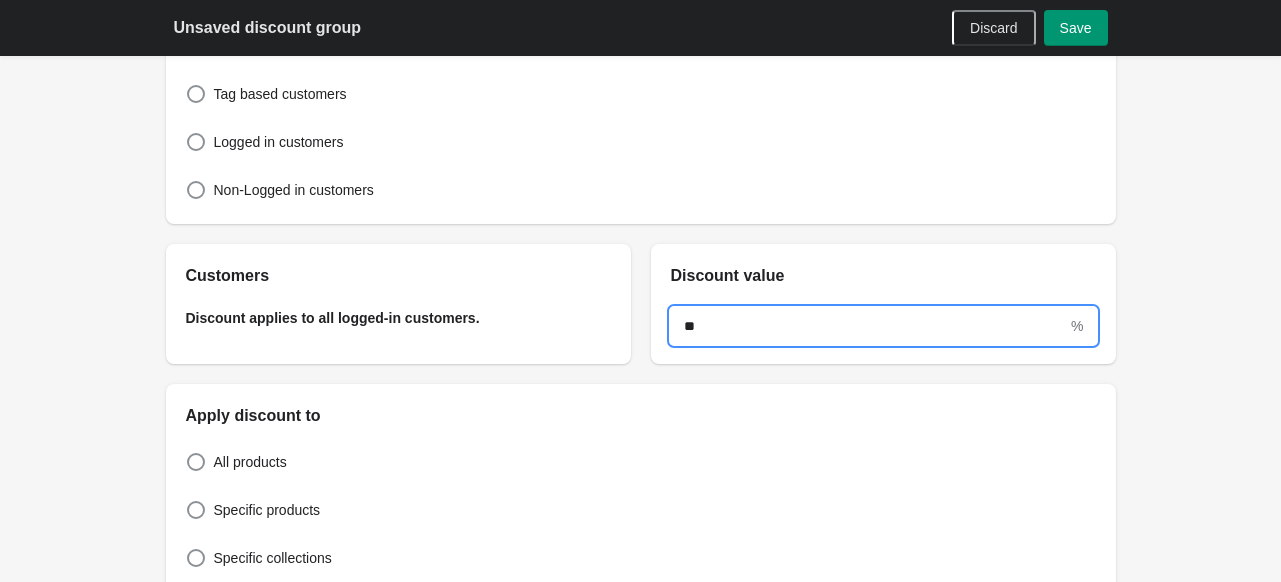 type on "**" 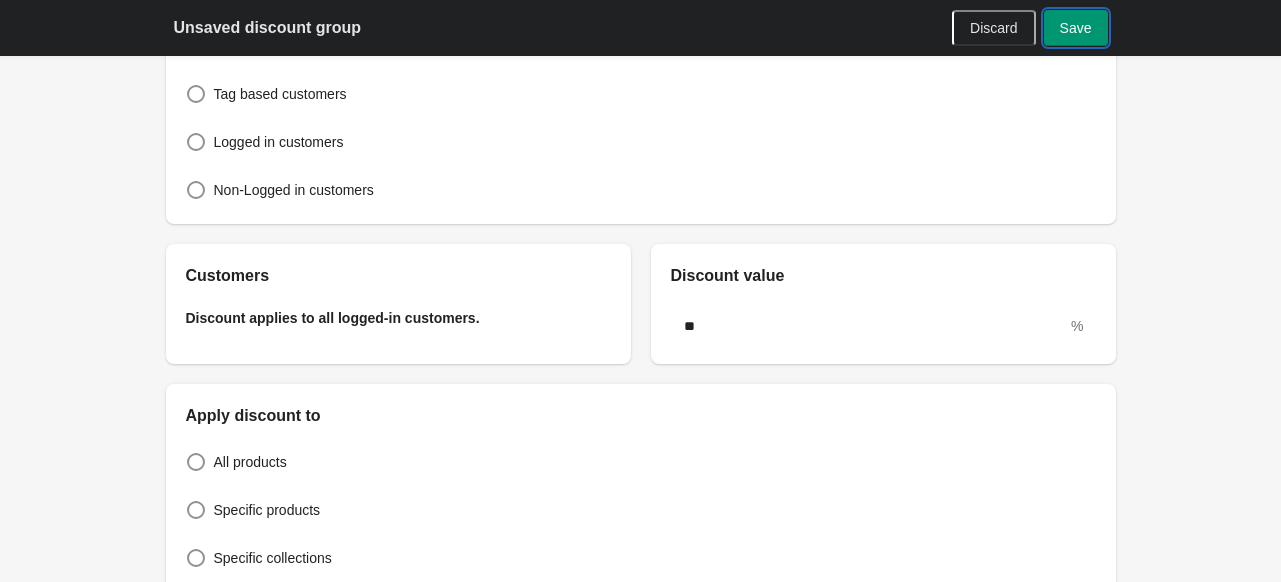 click on "Save" at bounding box center (1076, 28) 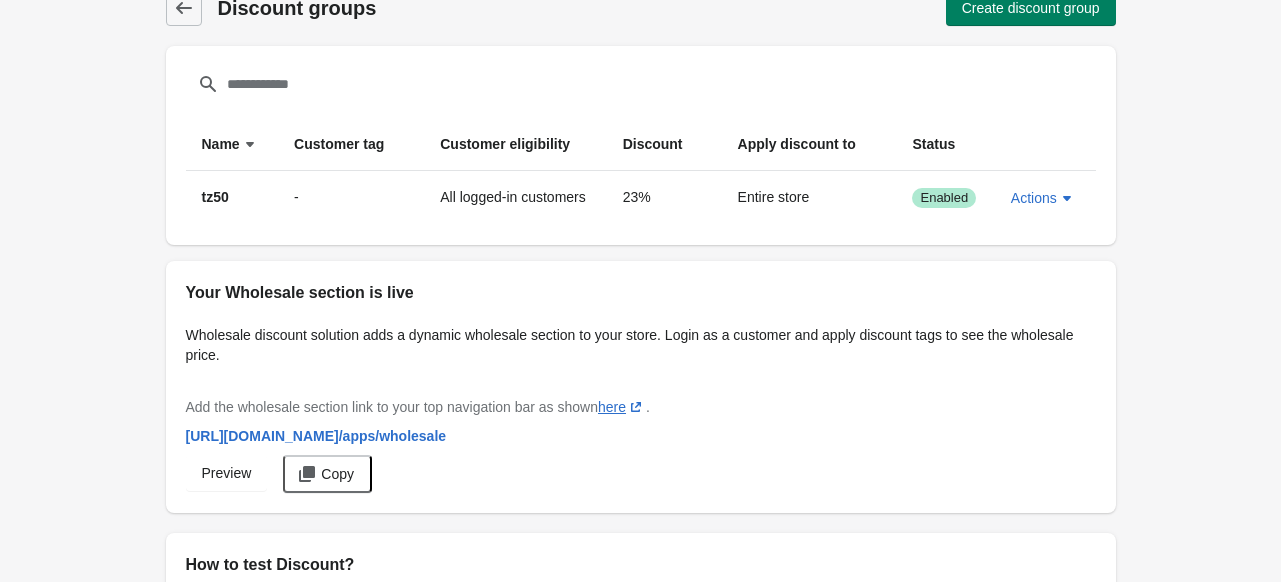 scroll, scrollTop: 0, scrollLeft: 0, axis: both 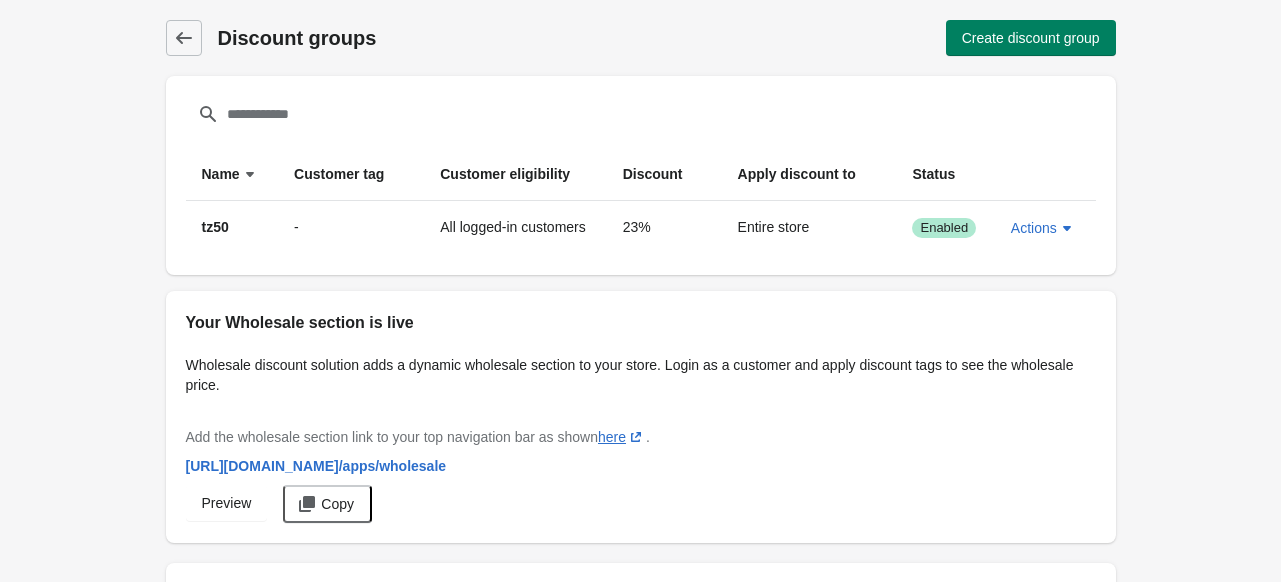 click on "Discount groups Discount groups Create discount group" at bounding box center (641, 38) 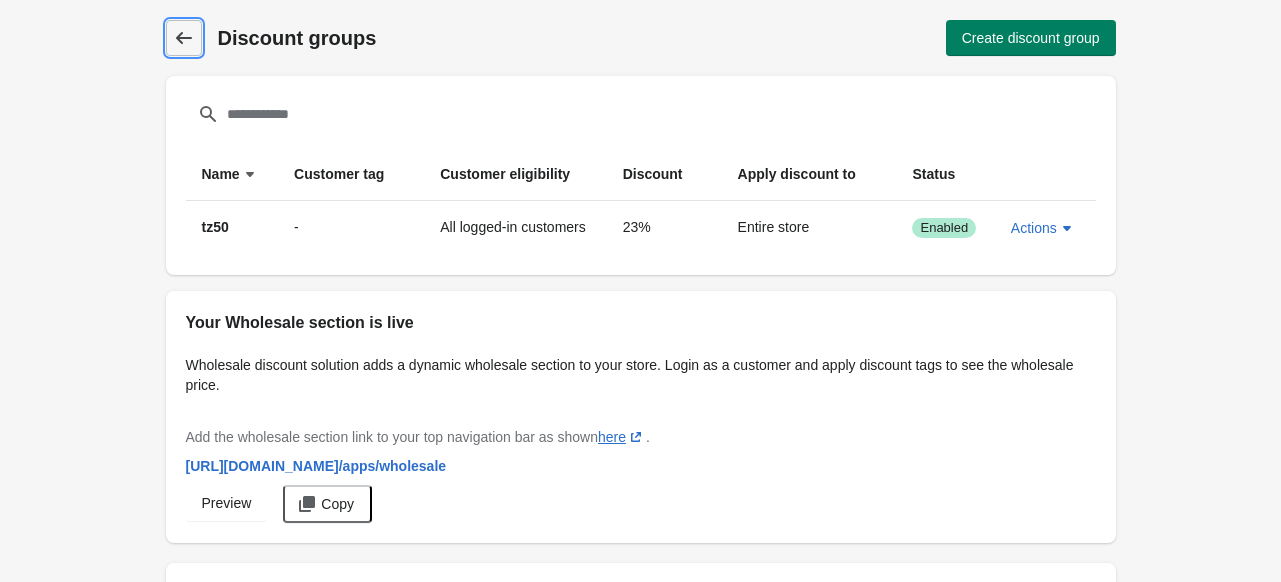 click on "Discount groups" at bounding box center (184, 38) 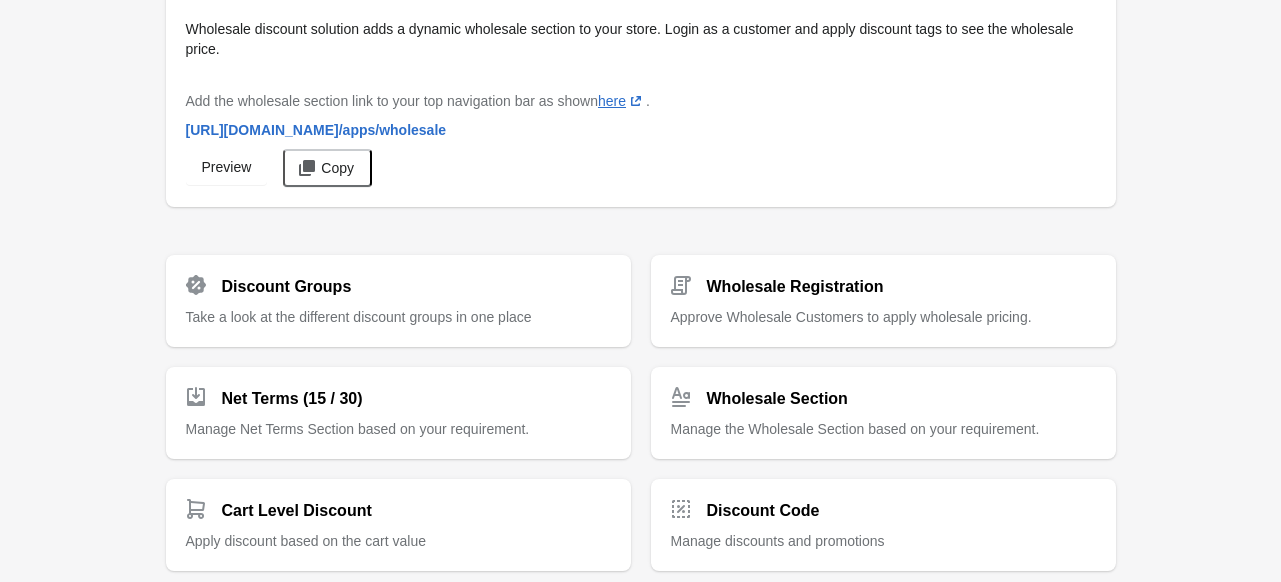 scroll, scrollTop: 100, scrollLeft: 0, axis: vertical 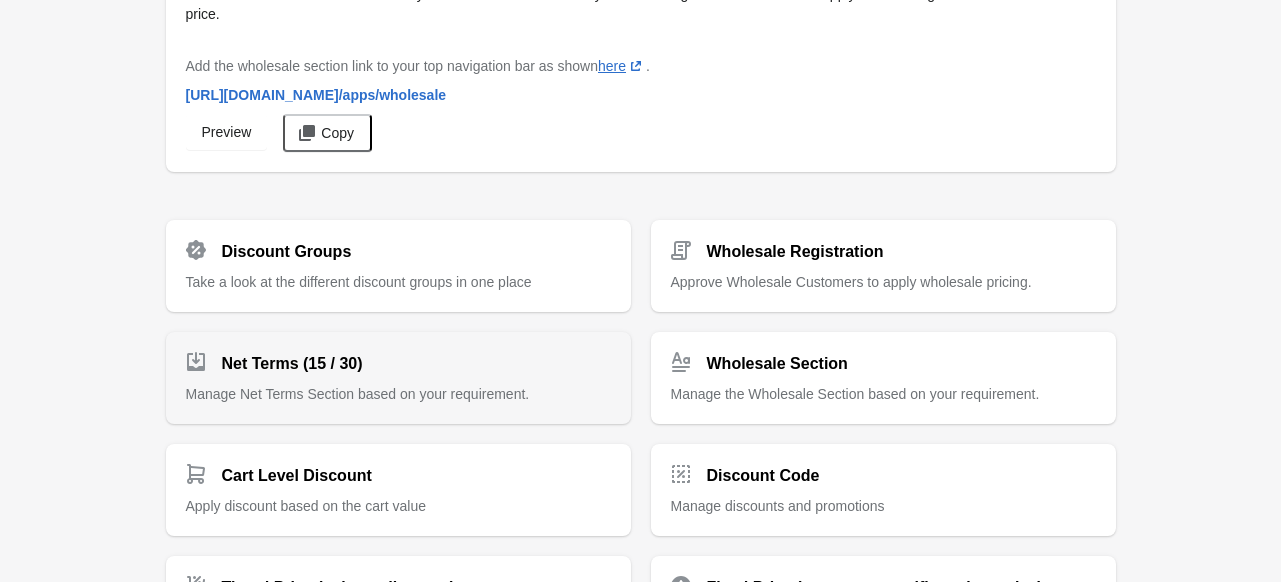 click on "Net Terms (15 / 30)" at bounding box center (292, 364) 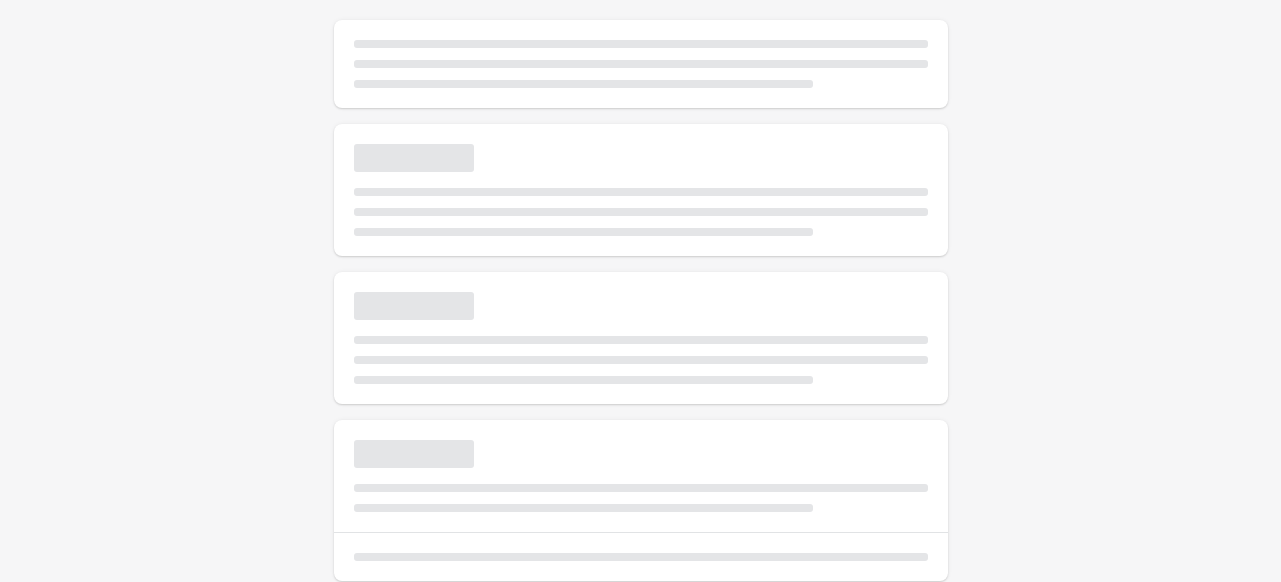 type on "**********" 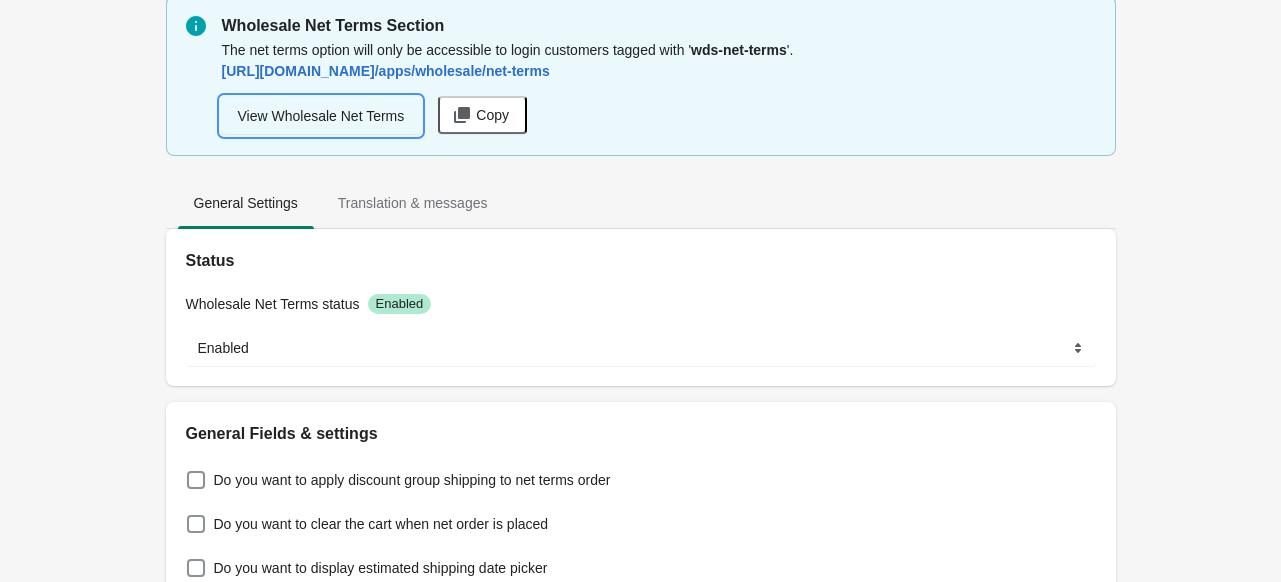 click on "View Wholesale Net Terms" at bounding box center [321, 116] 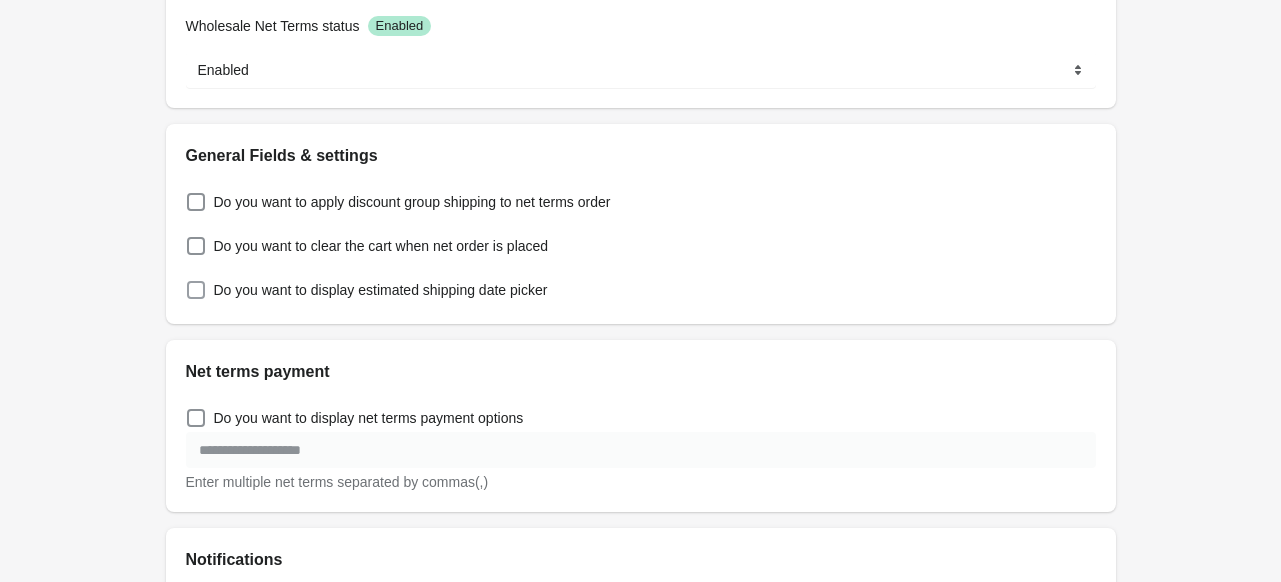 scroll, scrollTop: 400, scrollLeft: 0, axis: vertical 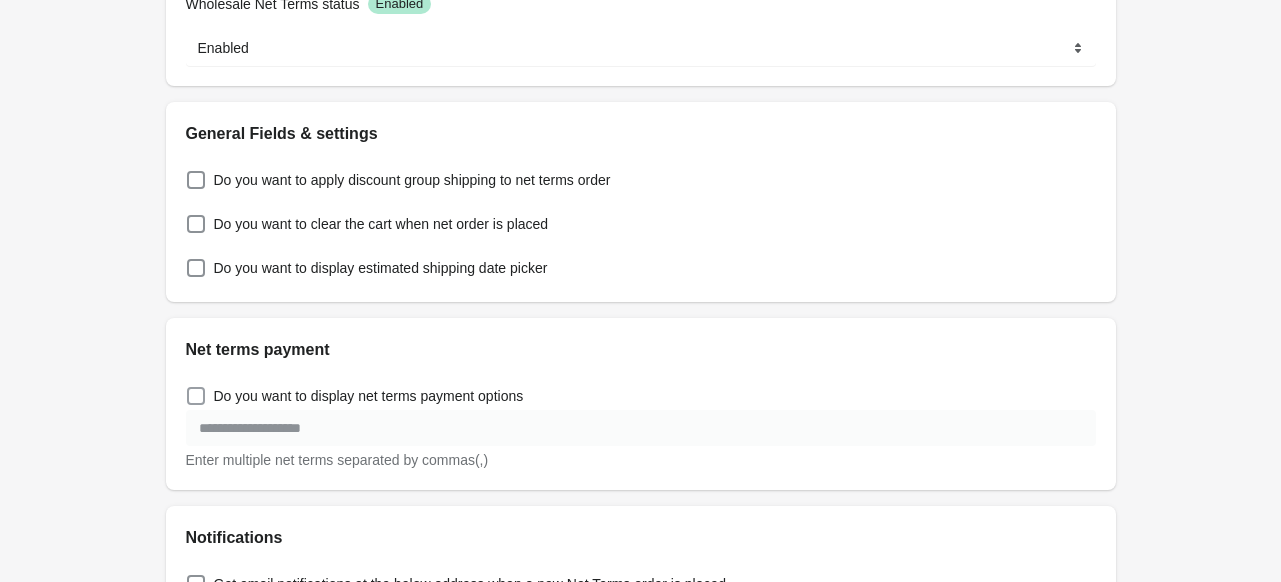 click on "Do you want to display net terms payment options" at bounding box center (369, 396) 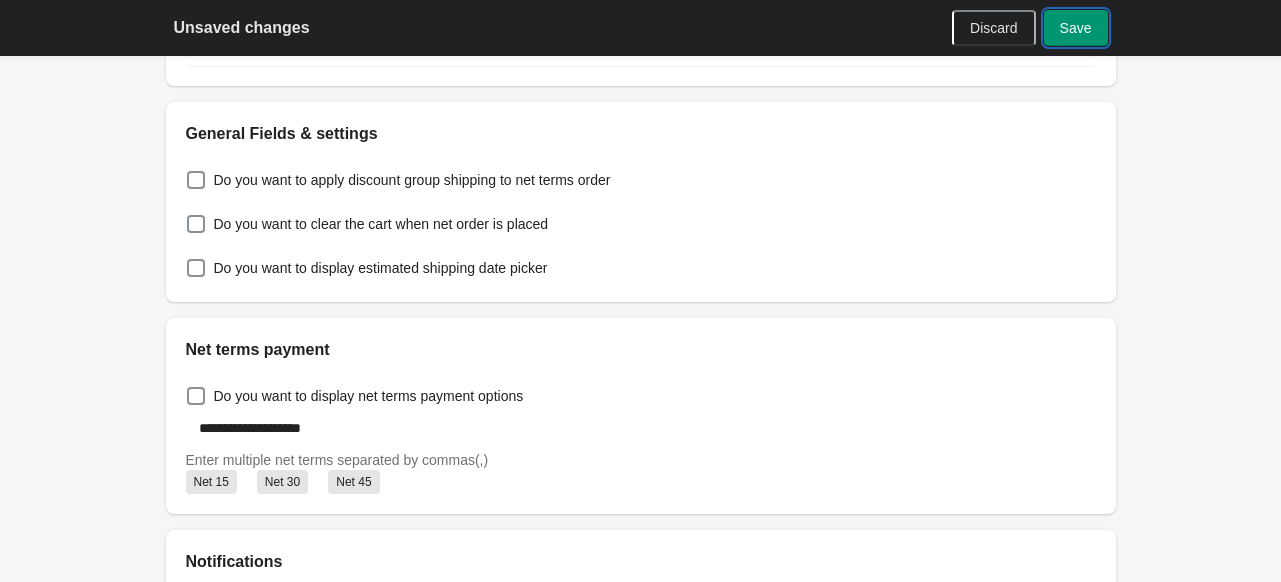 click on "Save" at bounding box center [1076, 28] 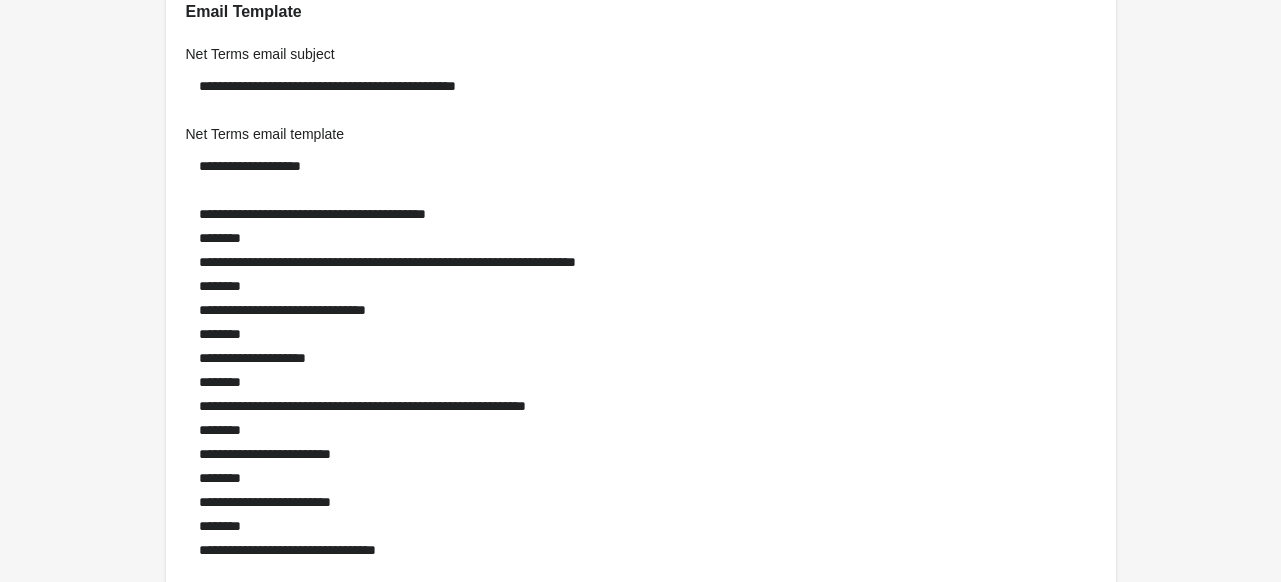scroll, scrollTop: 1800, scrollLeft: 0, axis: vertical 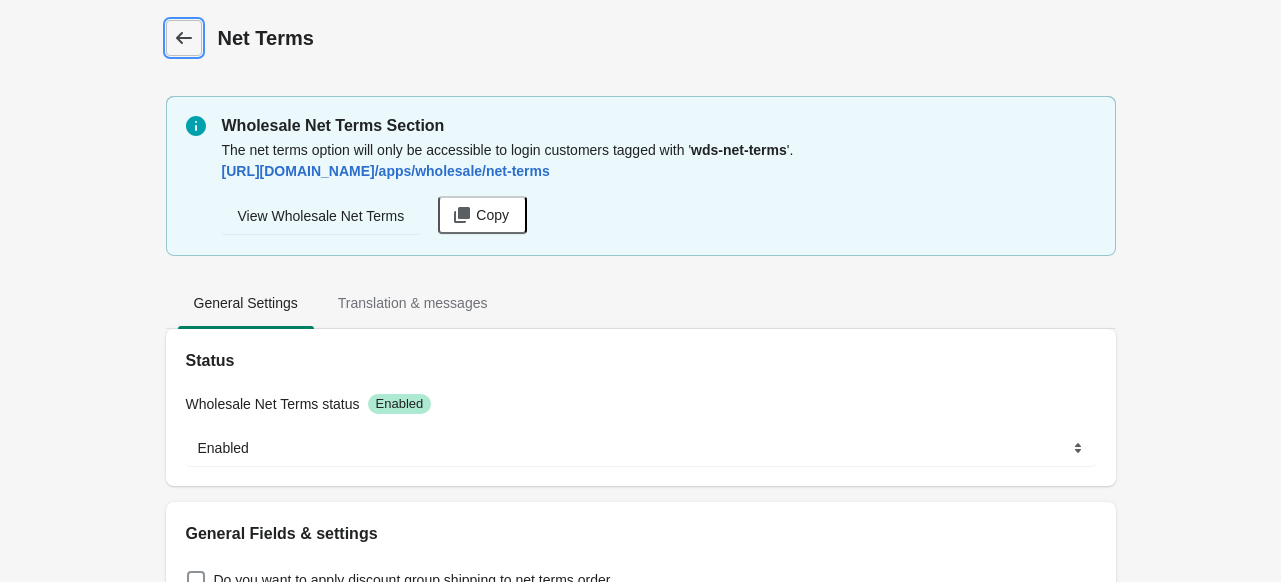 click 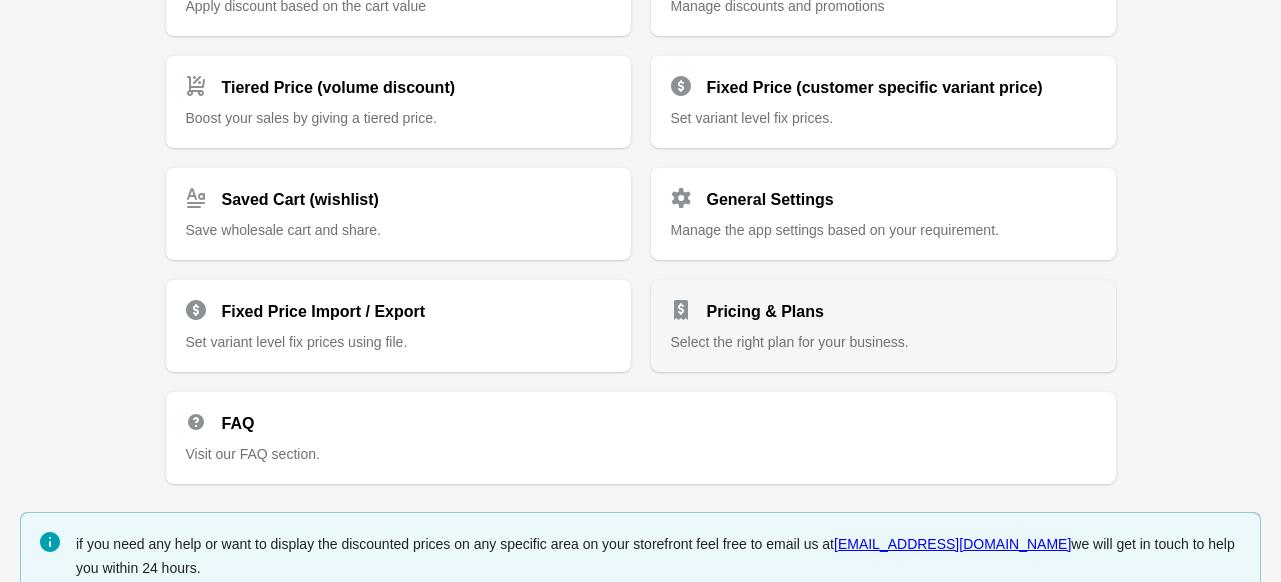 click on "Pricing & Plans" at bounding box center [765, 312] 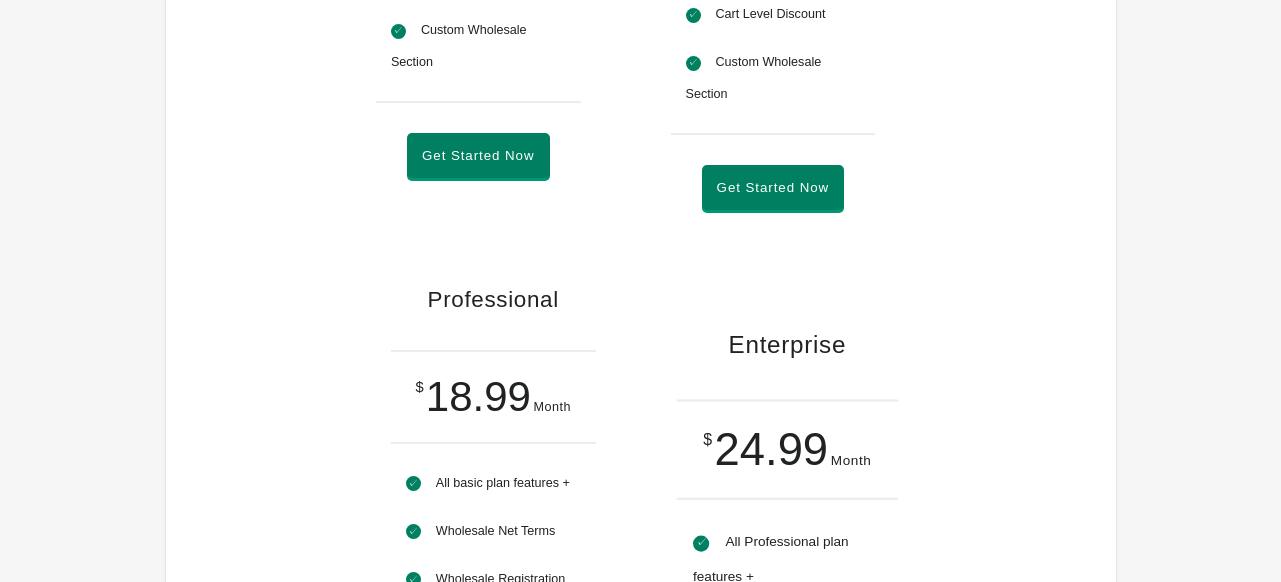scroll, scrollTop: 1100, scrollLeft: 0, axis: vertical 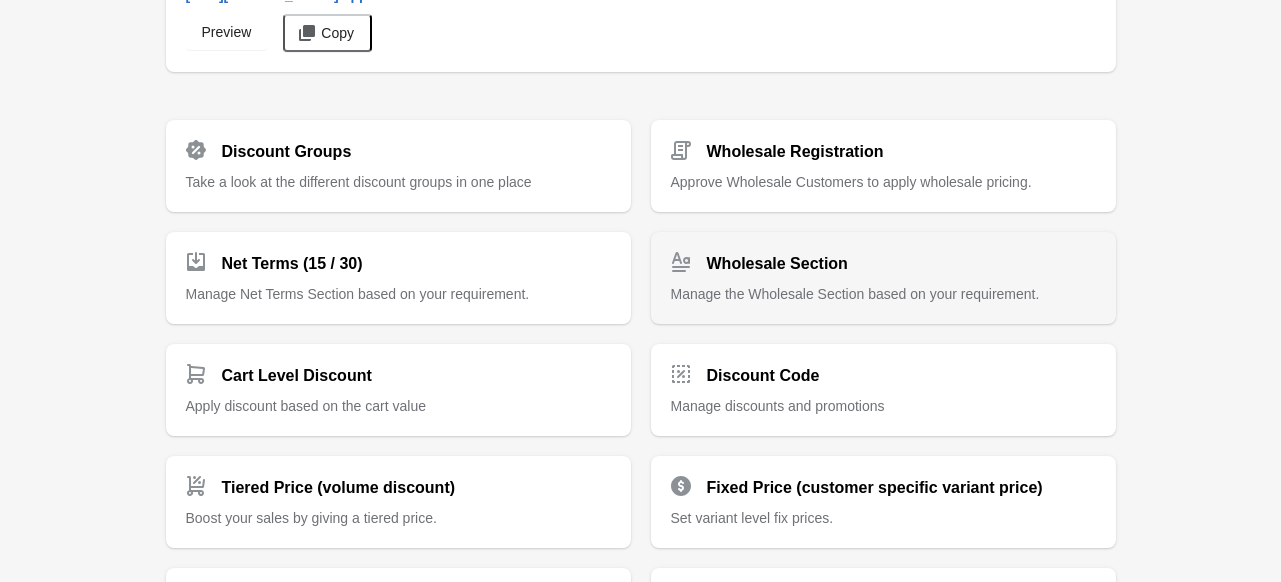 click on "Wholesale Section Manage the Wholesale Section based on your requirement." at bounding box center [883, 270] 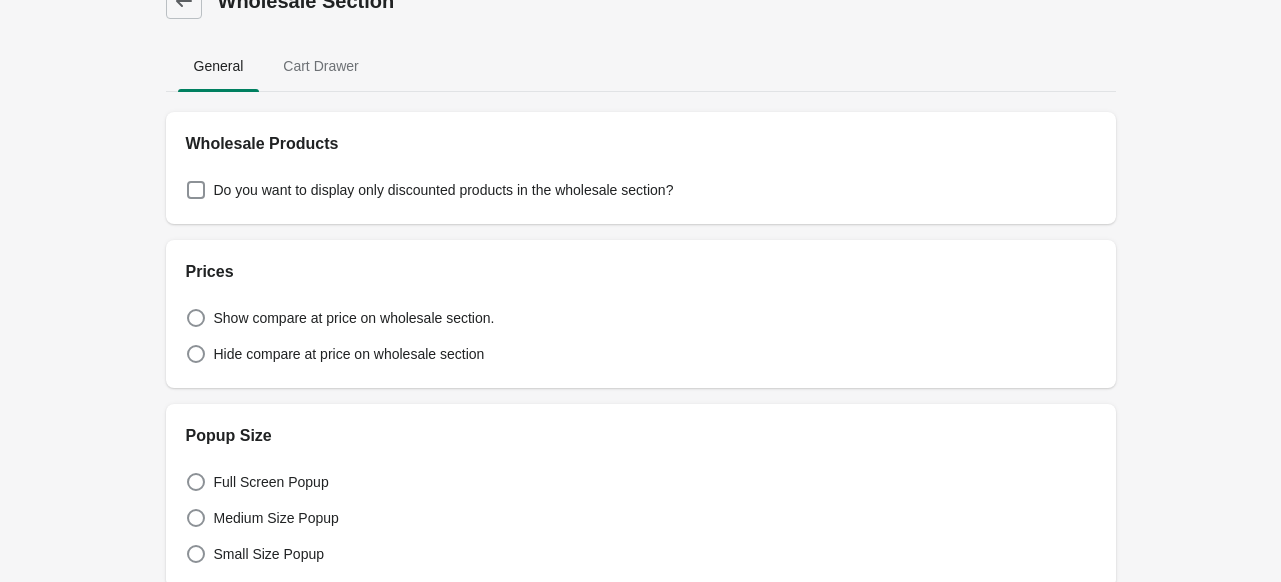 scroll, scrollTop: 0, scrollLeft: 0, axis: both 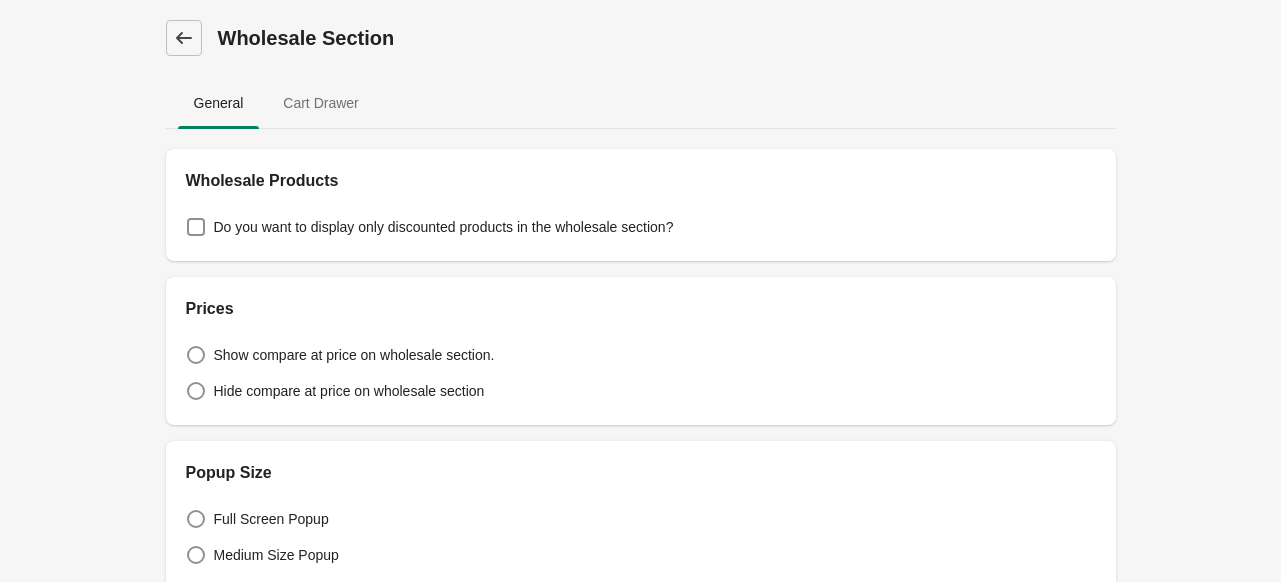 click 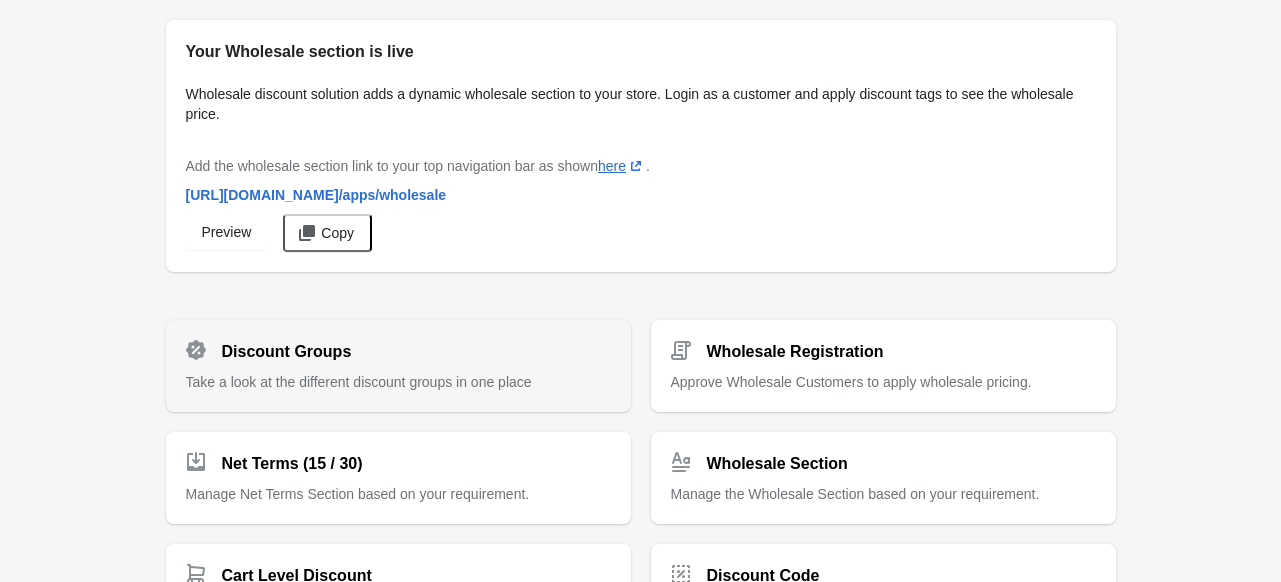 click on "Discount Groups Take a look at the different discount groups in one place" at bounding box center [398, 358] 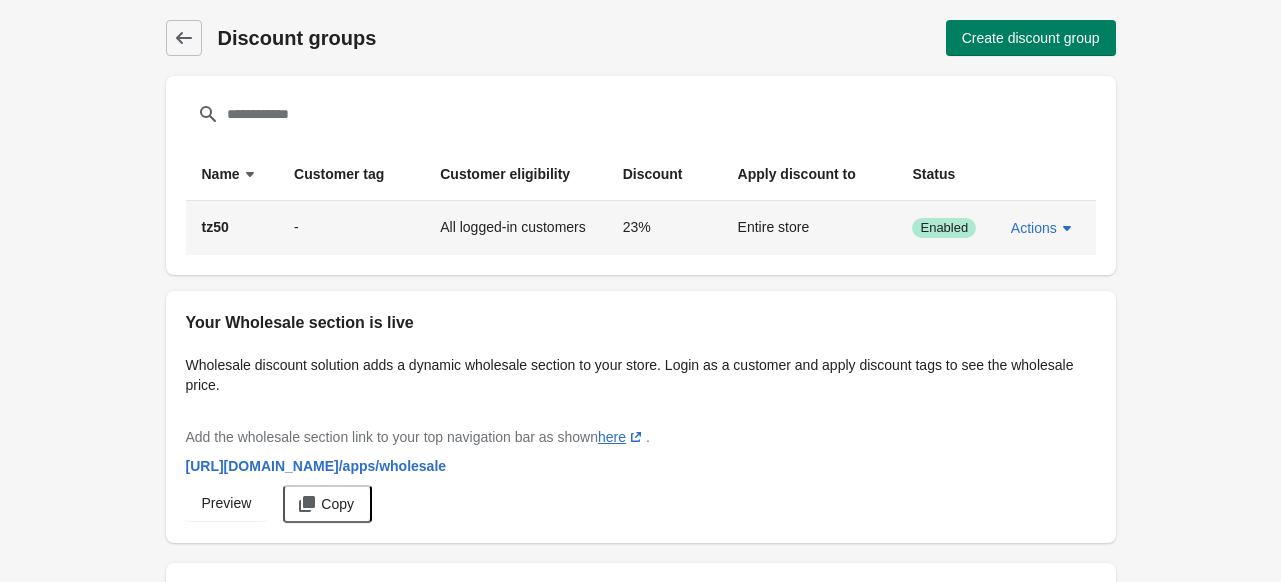 click on "tz50" at bounding box center (215, 227) 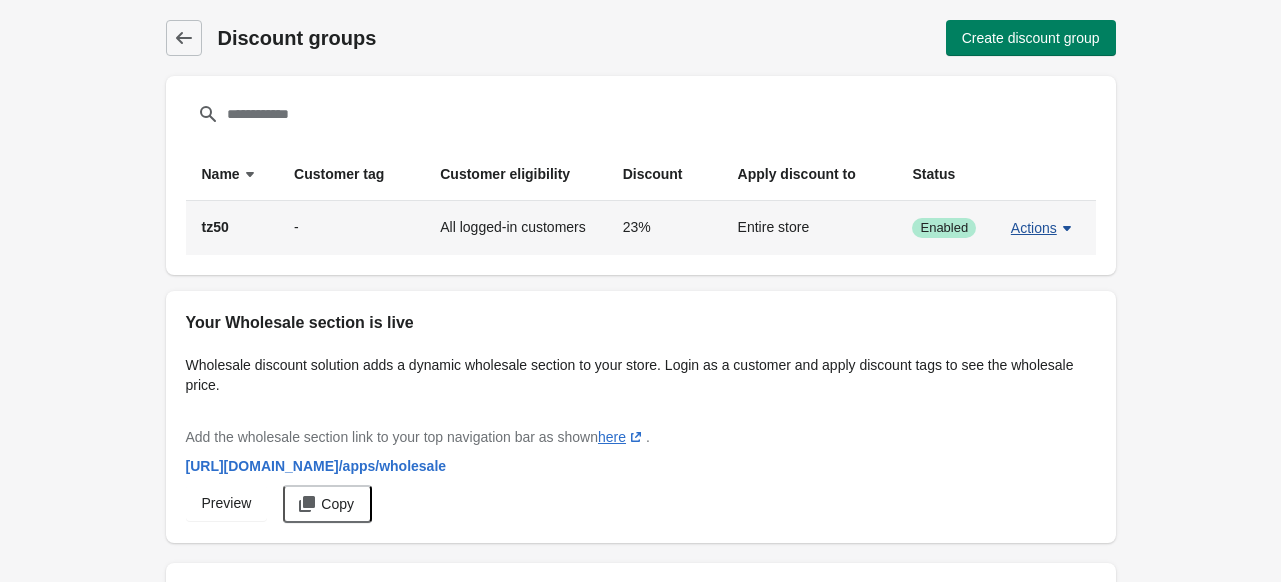 click on "Actions" at bounding box center (1034, 228) 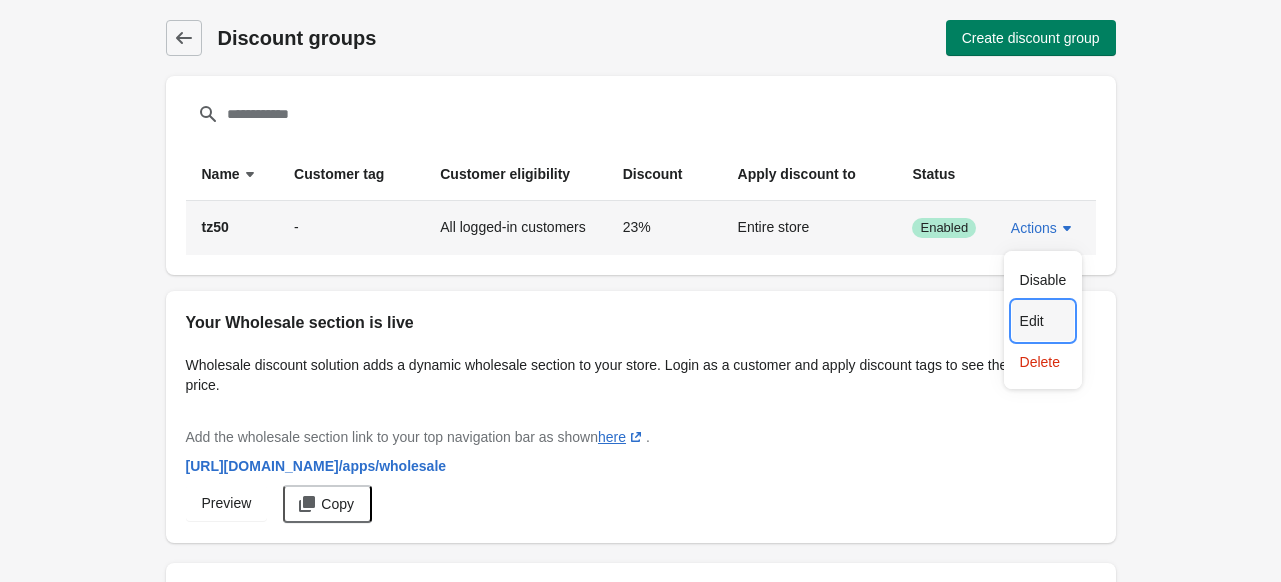 click on "Edit" at bounding box center (1043, 321) 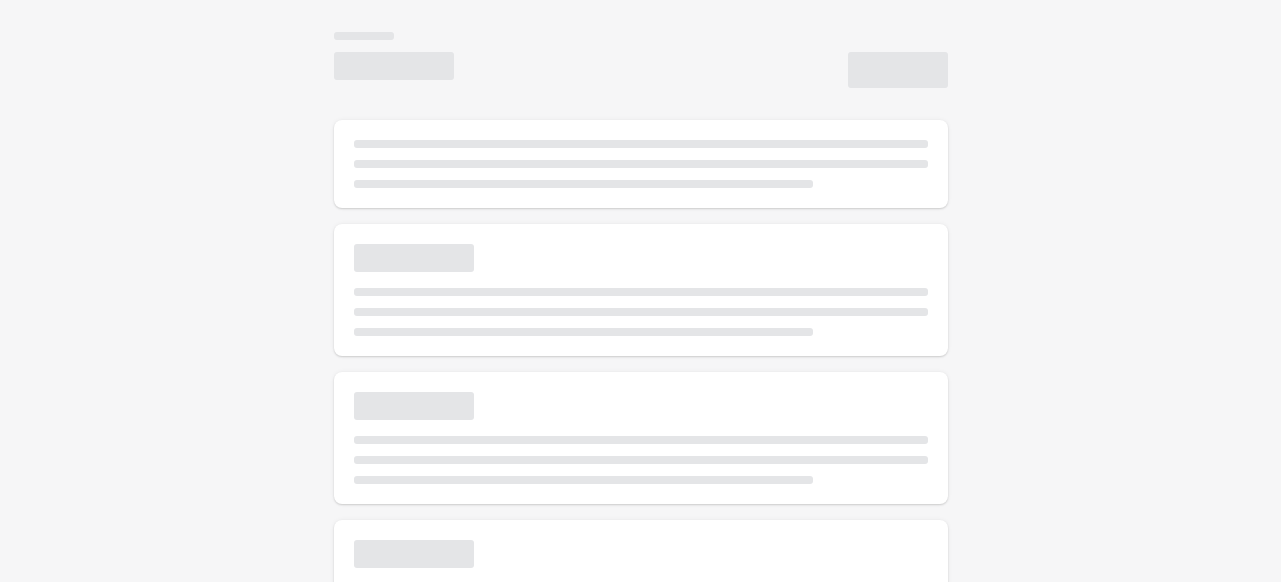 select on "*" 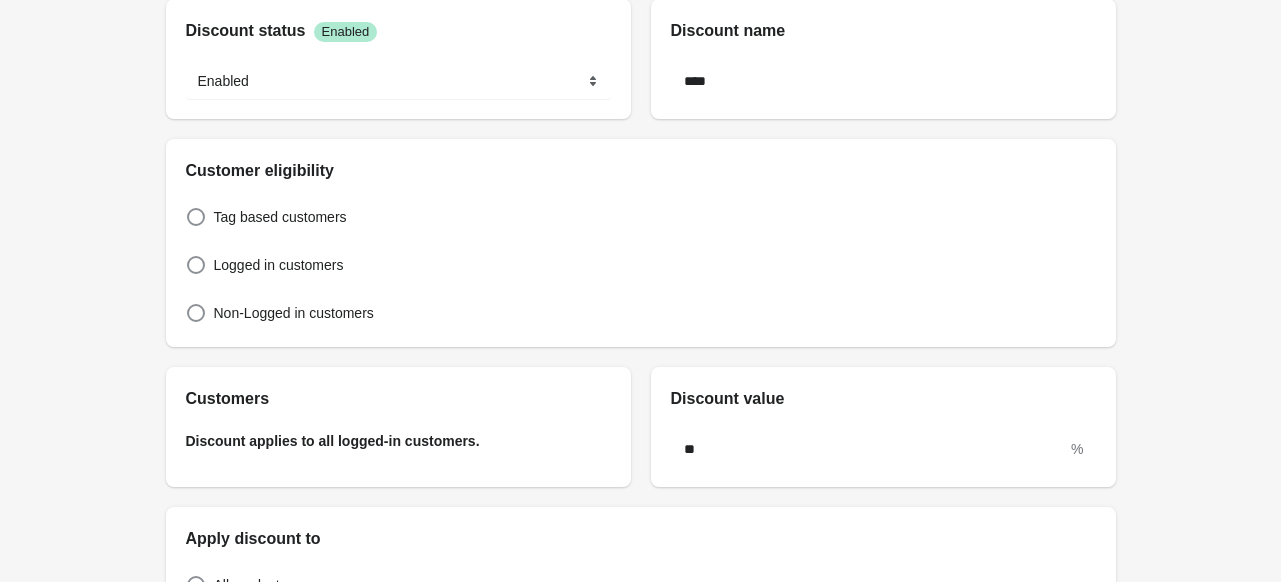 scroll, scrollTop: 0, scrollLeft: 0, axis: both 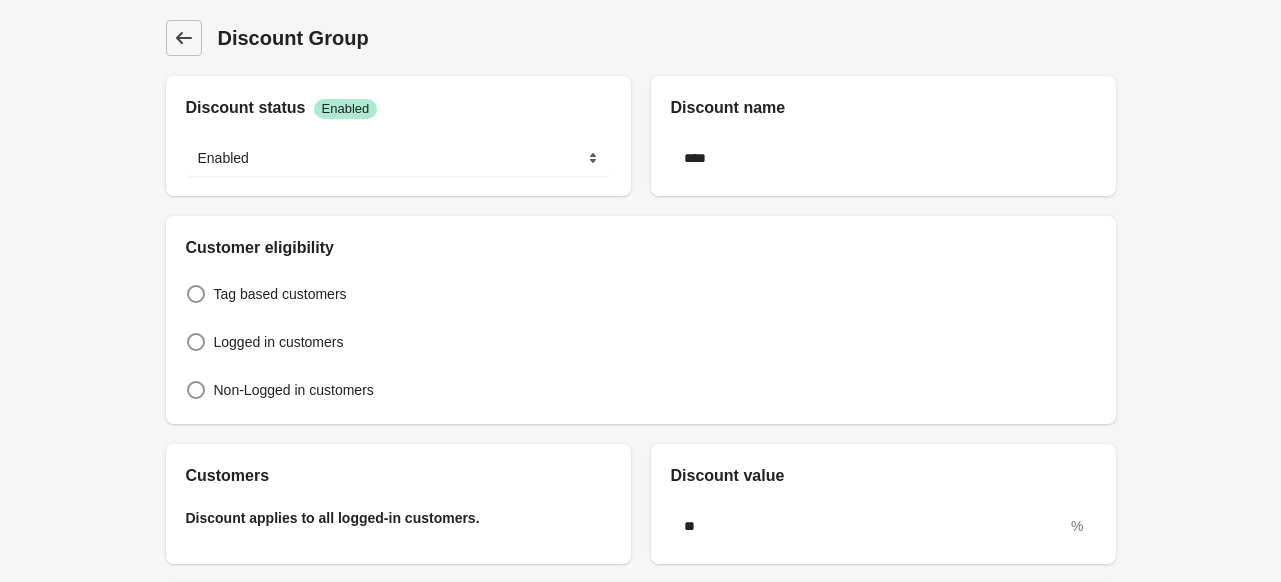 click on "Discount Group" at bounding box center (184, 38) 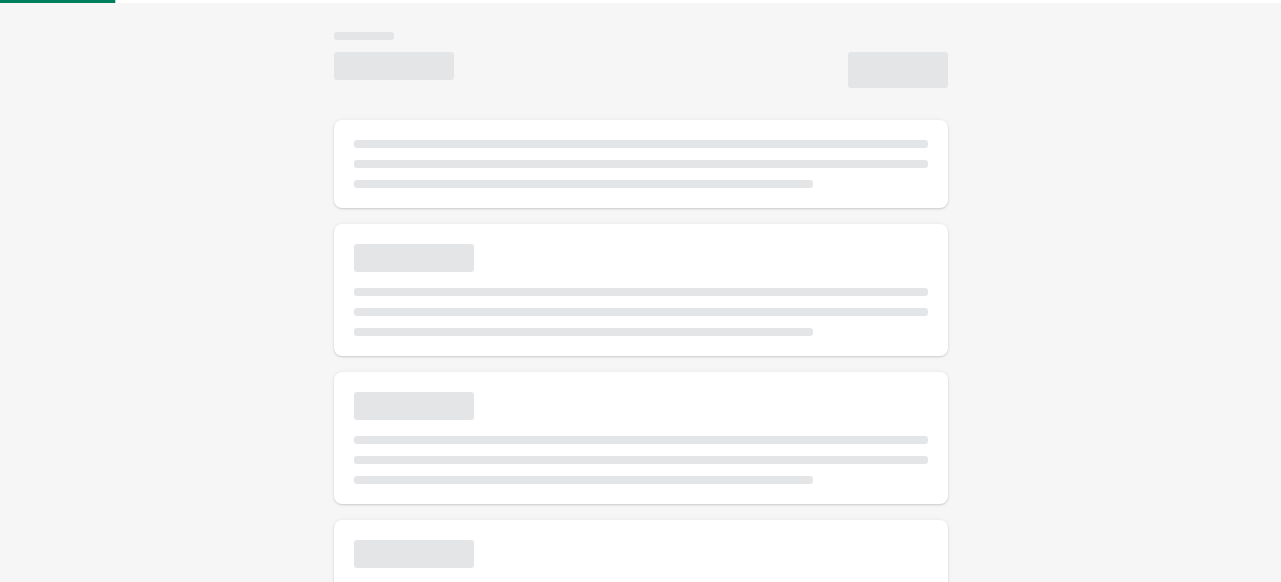 scroll, scrollTop: 0, scrollLeft: 0, axis: both 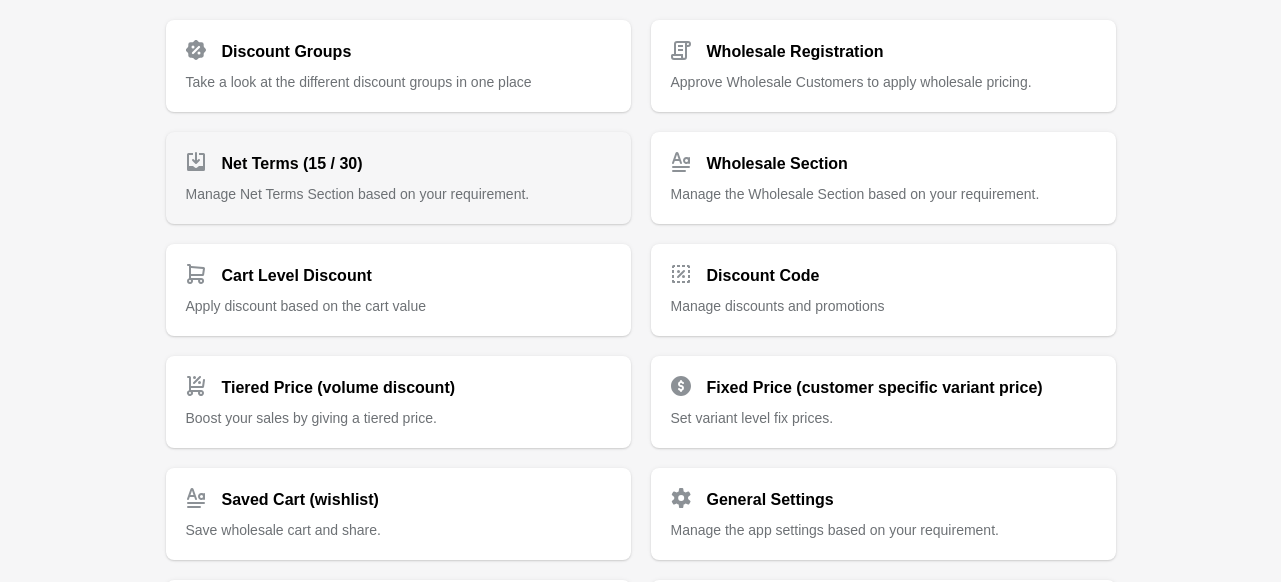 click on "Net Terms (15 / 30)   Manage Net Terms Section based on your requirement." at bounding box center [398, 170] 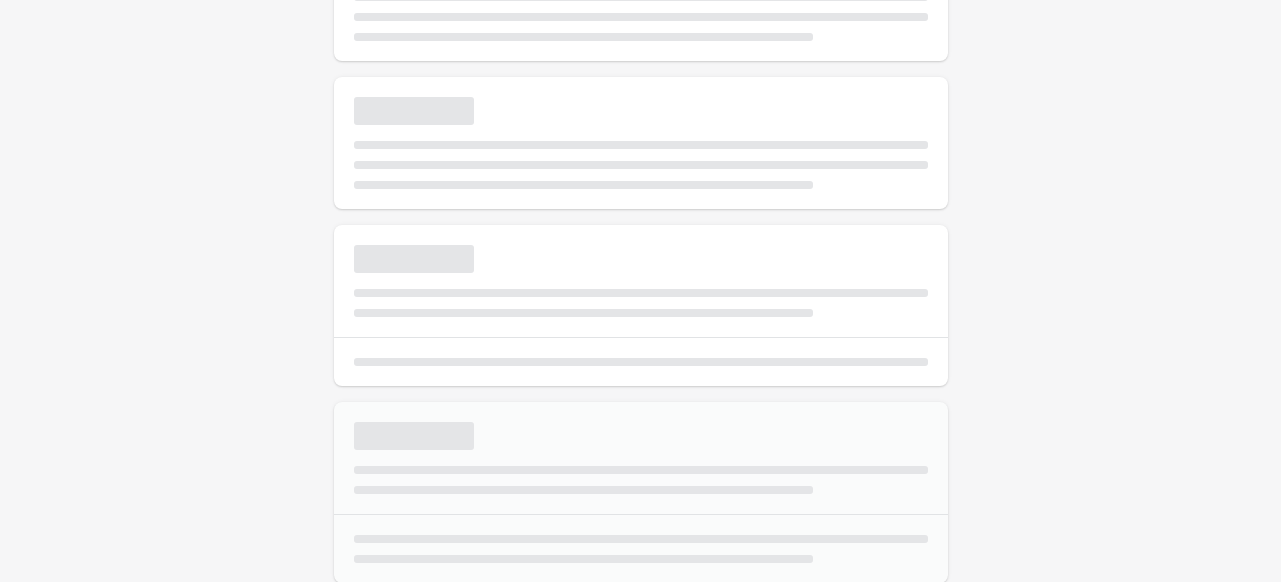 type on "**********" 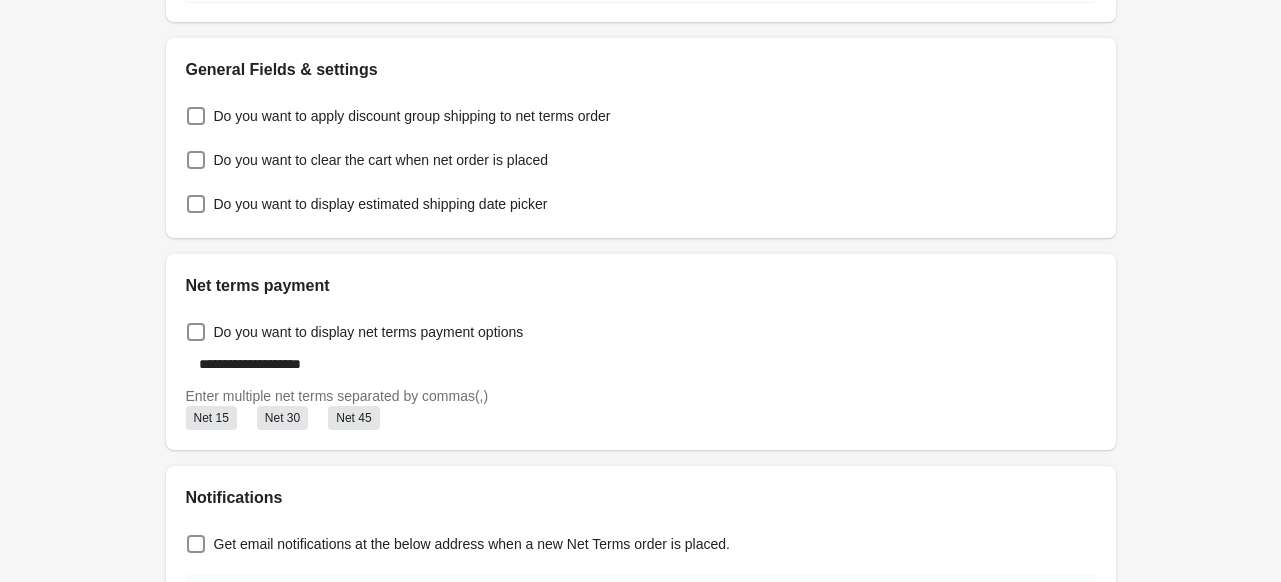 scroll, scrollTop: 500, scrollLeft: 0, axis: vertical 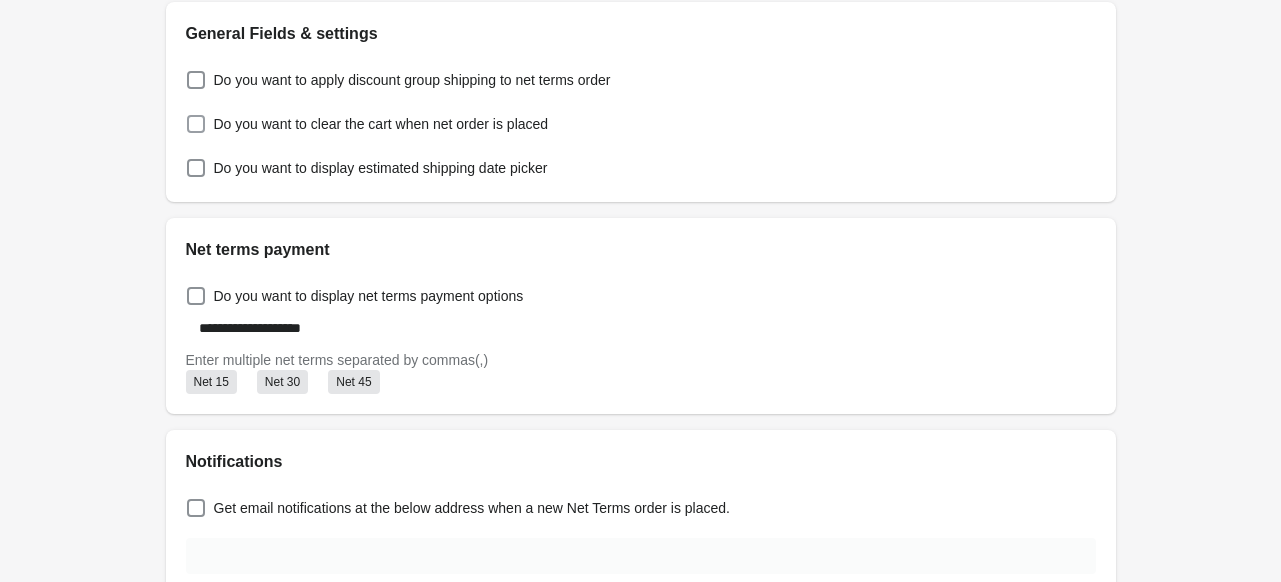 click on "Do you want to clear the cart when net order is placed" at bounding box center [381, 124] 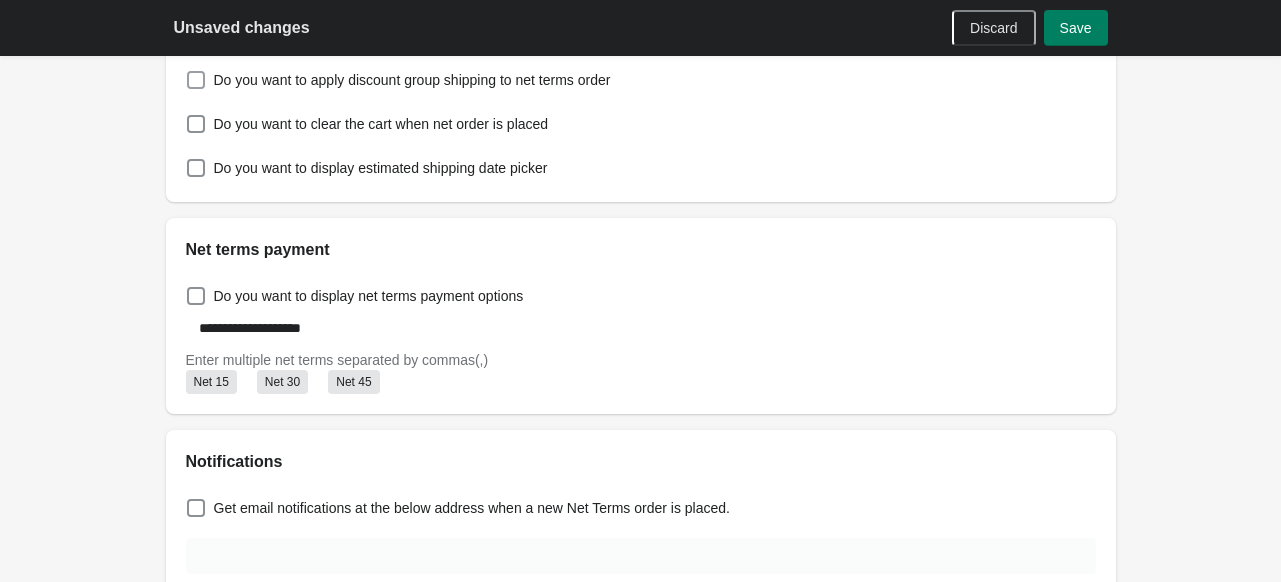 click on "Do you want to apply discount group shipping to net terms order" at bounding box center [412, 80] 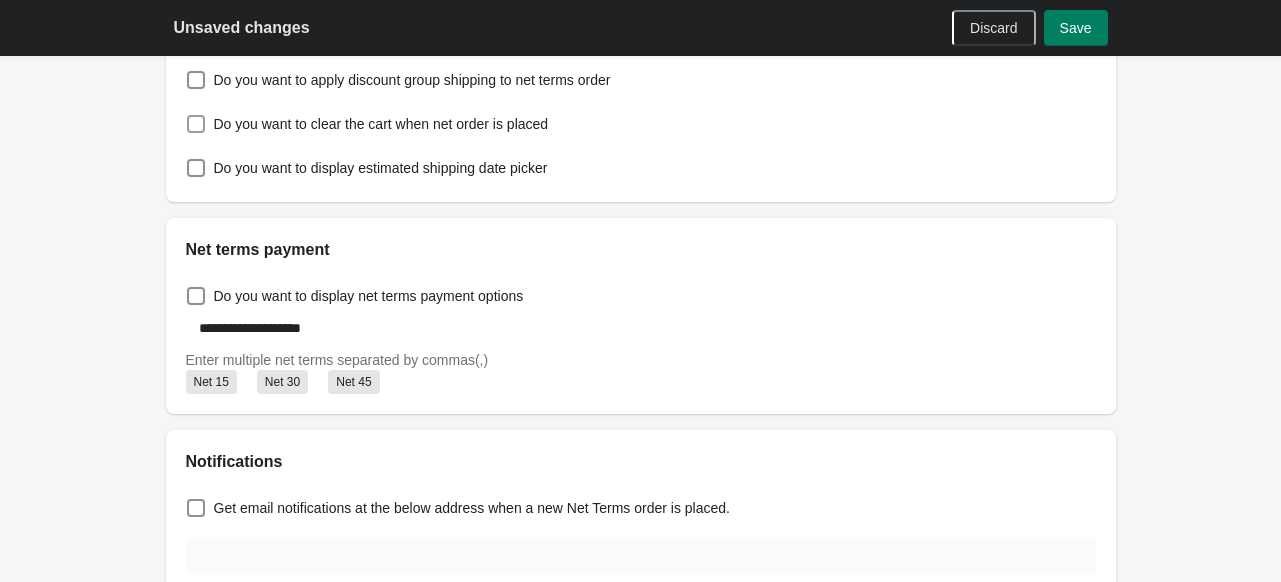 scroll, scrollTop: 400, scrollLeft: 0, axis: vertical 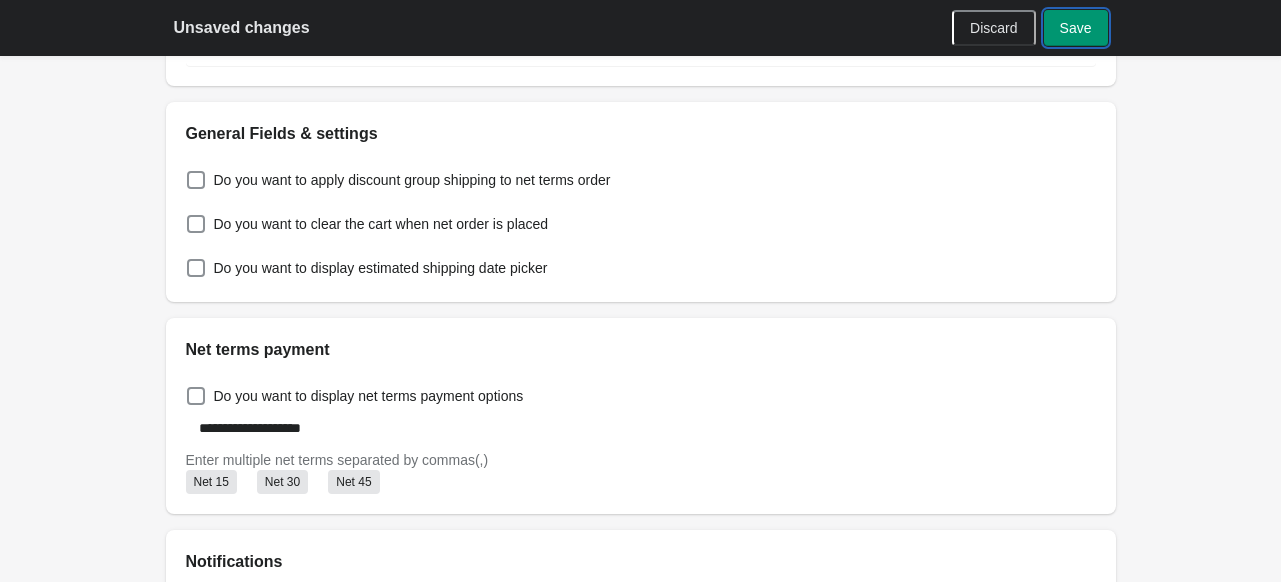 click on "Save" at bounding box center [1076, 28] 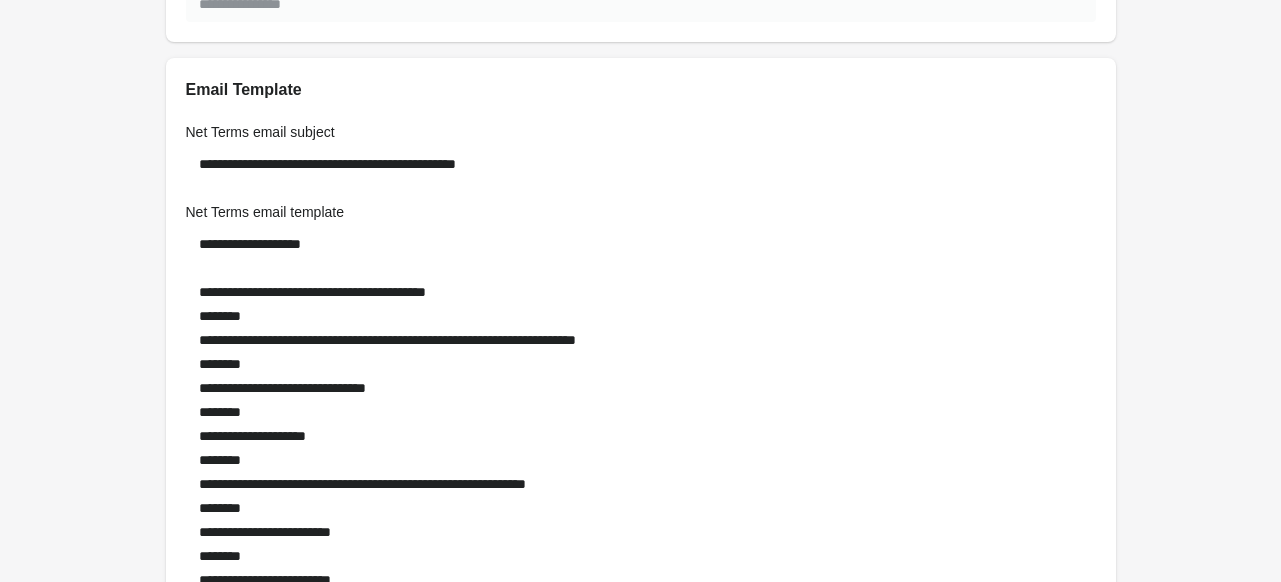 scroll, scrollTop: 1800, scrollLeft: 0, axis: vertical 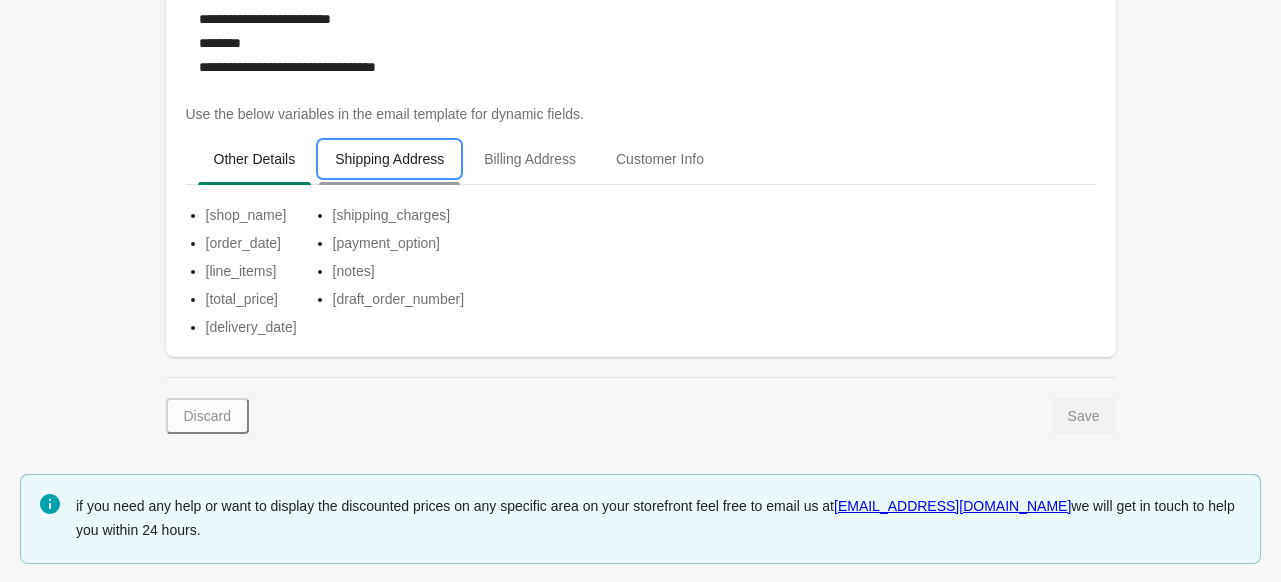 click on "Shipping Address" at bounding box center [389, 159] 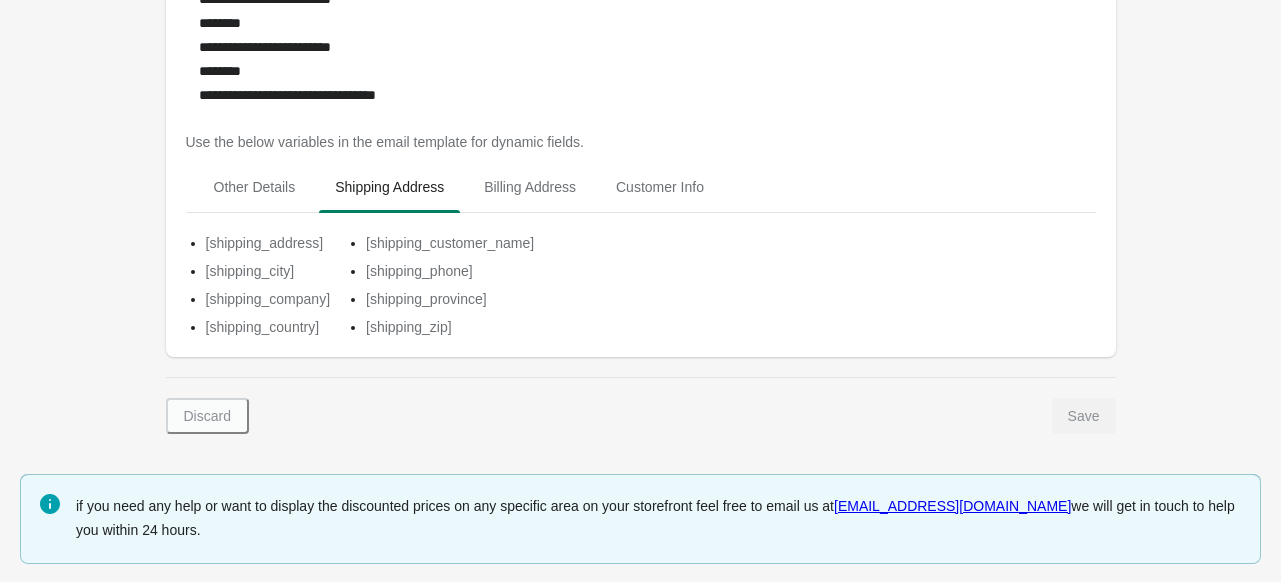 click on "Use the below variables in the email template for dynamic fields. Other Details Shipping Address Billing Address Customer Info Other Details Shipping Address Billing Address Customer Info [shipping_address] [shipping_city] [shipping_company] [shipping_country] [shipping_customer_name] [shipping_phone] [shipping_province] [shipping_zip]" at bounding box center [641, 230] 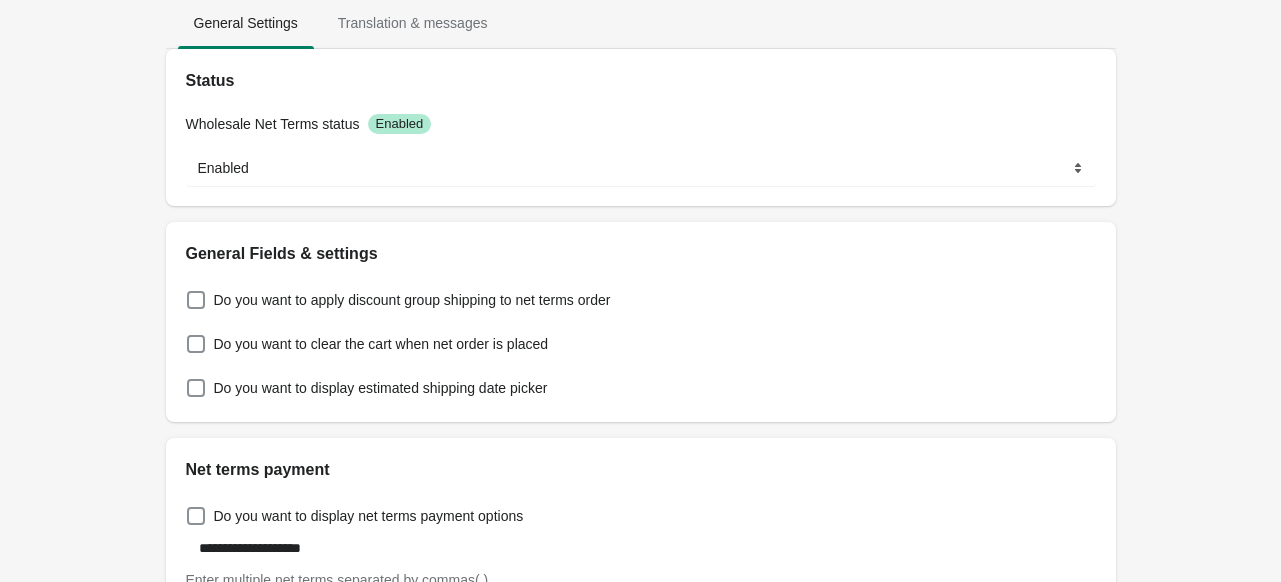 scroll, scrollTop: 132, scrollLeft: 0, axis: vertical 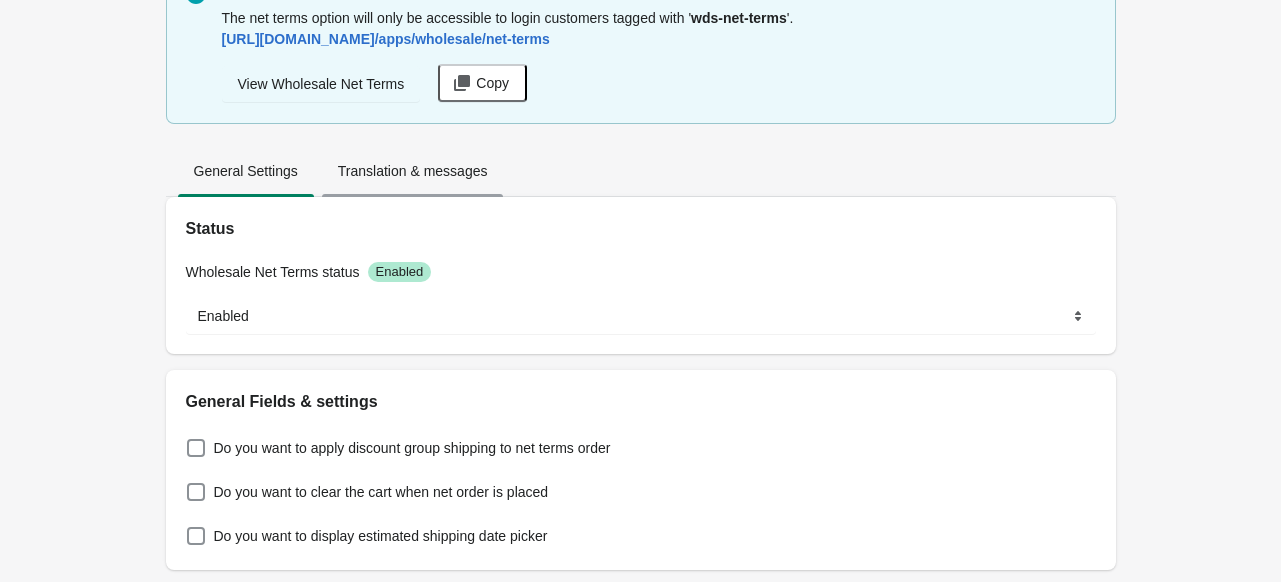click on "Translation & messages" at bounding box center [413, 171] 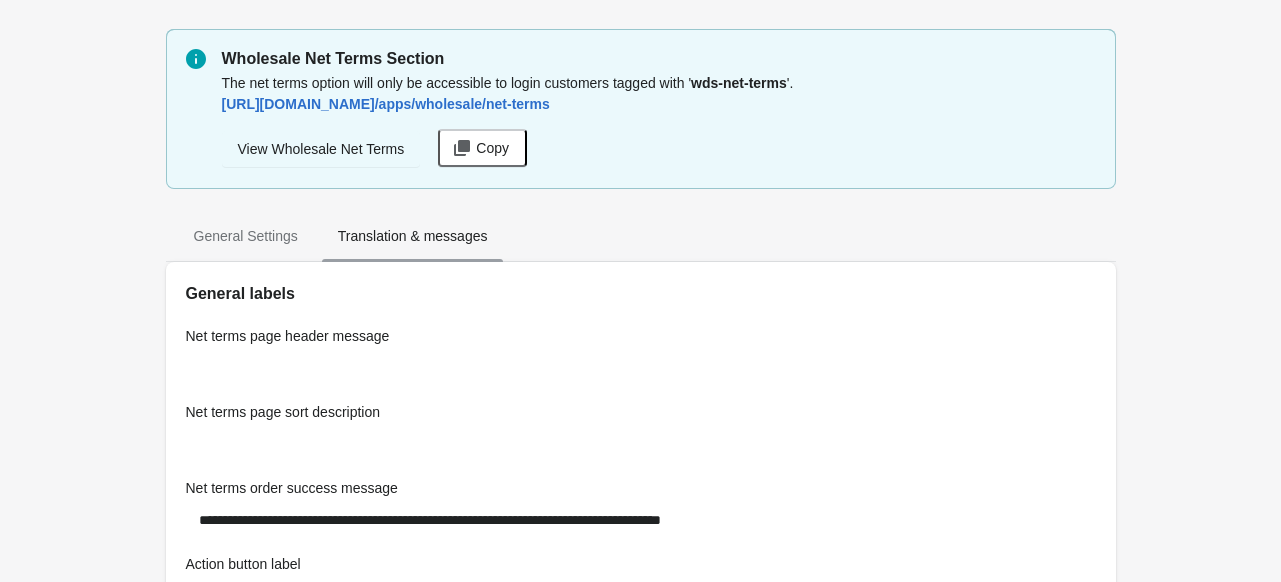 scroll, scrollTop: 0, scrollLeft: 0, axis: both 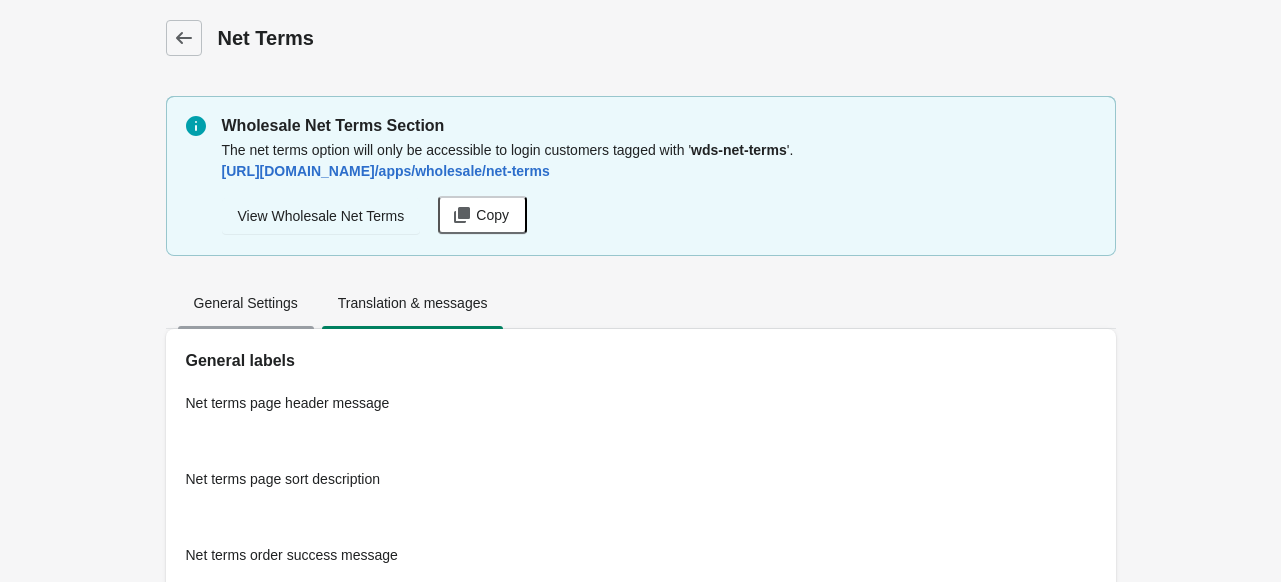 click on "General Settings" at bounding box center (246, 303) 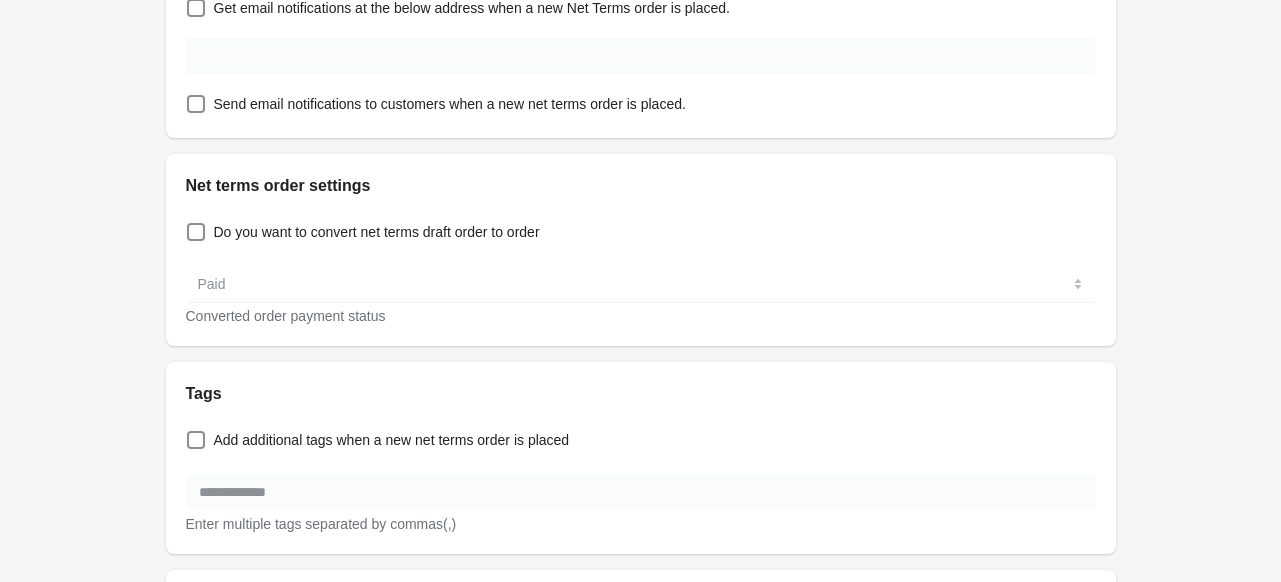 scroll, scrollTop: 1400, scrollLeft: 0, axis: vertical 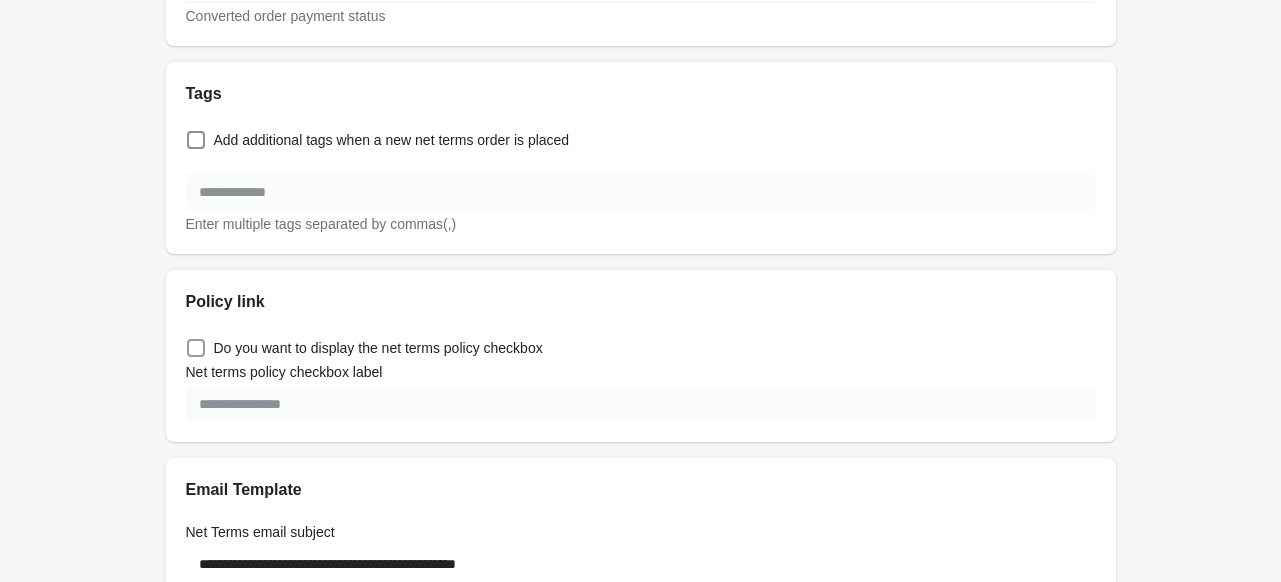 click at bounding box center [196, 348] 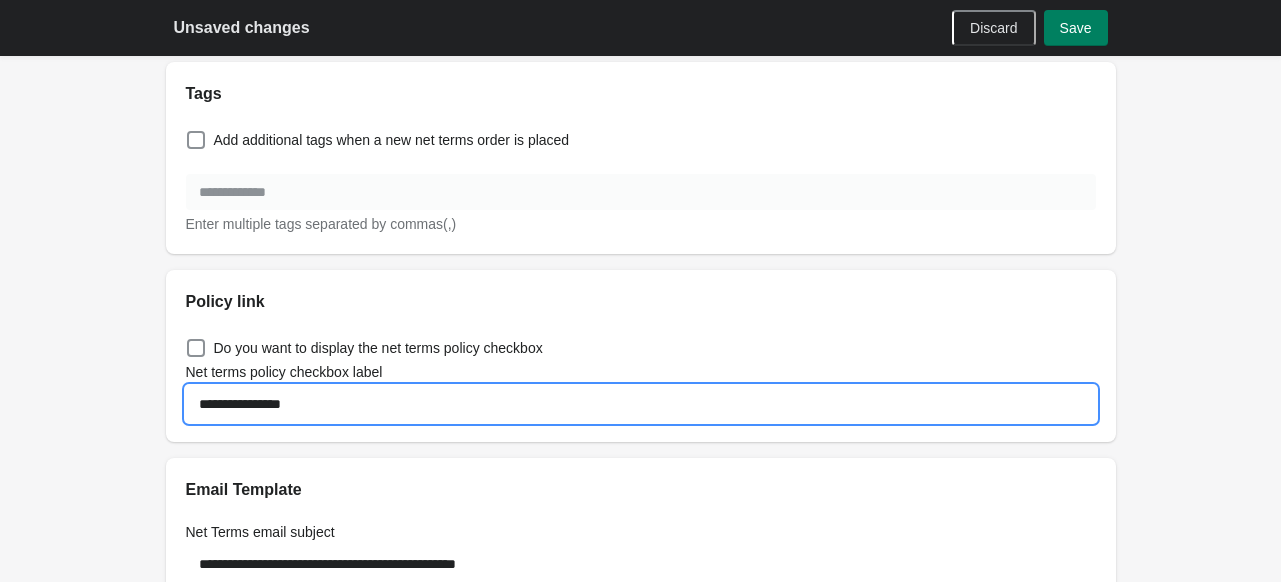 click on "**********" at bounding box center (641, 404) 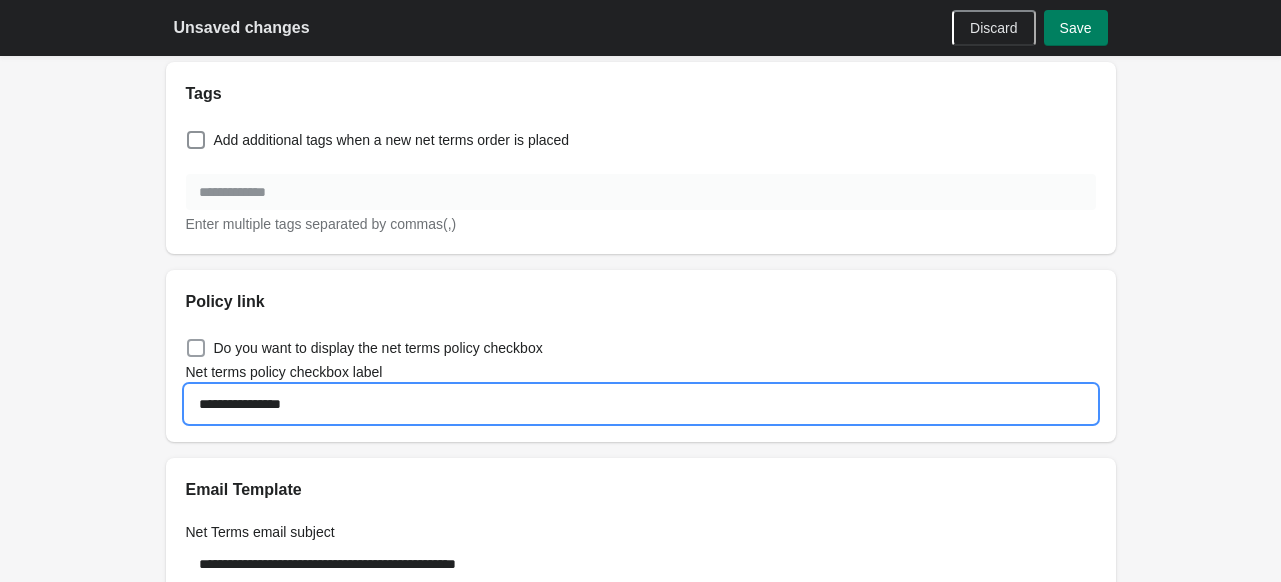 click on "**********" at bounding box center [641, 378] 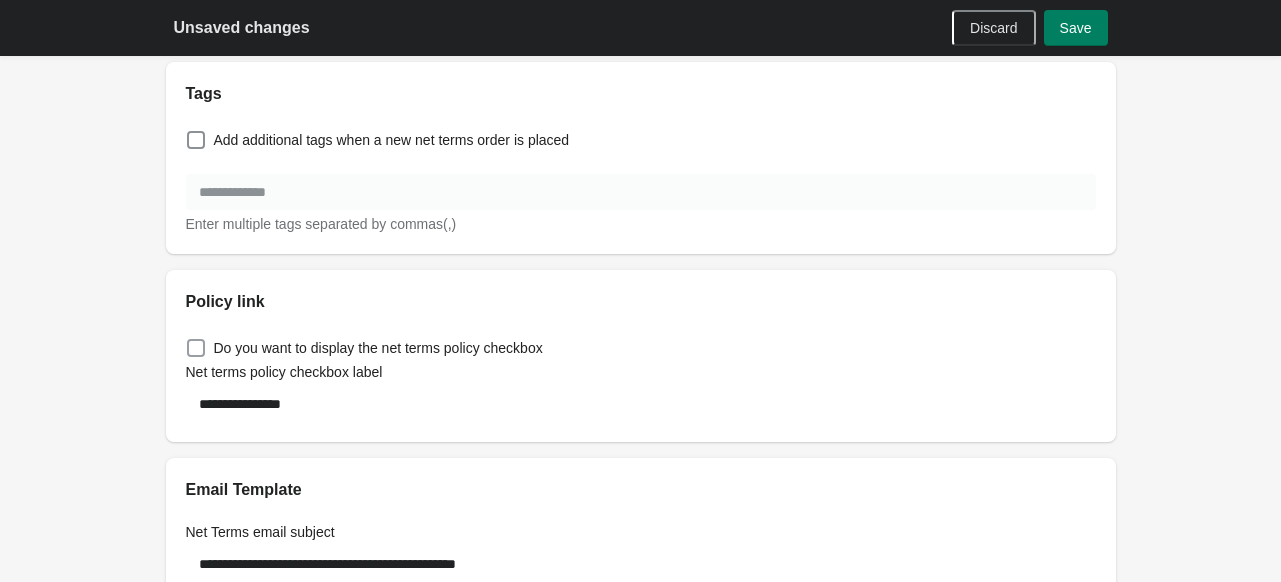 click on "Do you want to display the net terms policy checkbox" at bounding box center [378, 348] 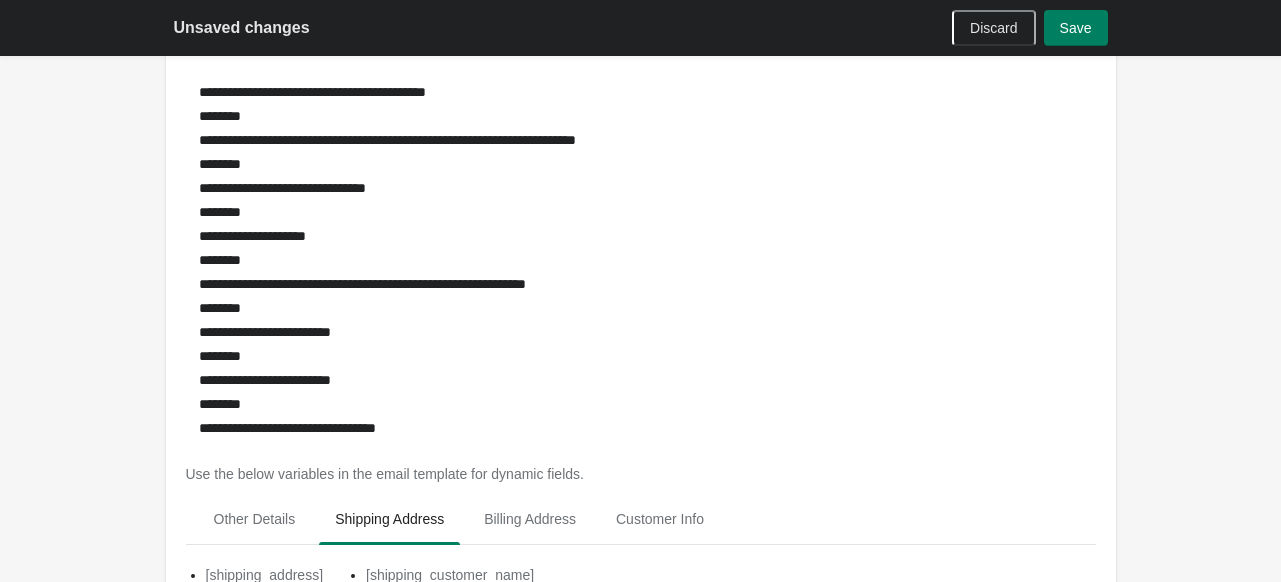 scroll, scrollTop: 2000, scrollLeft: 0, axis: vertical 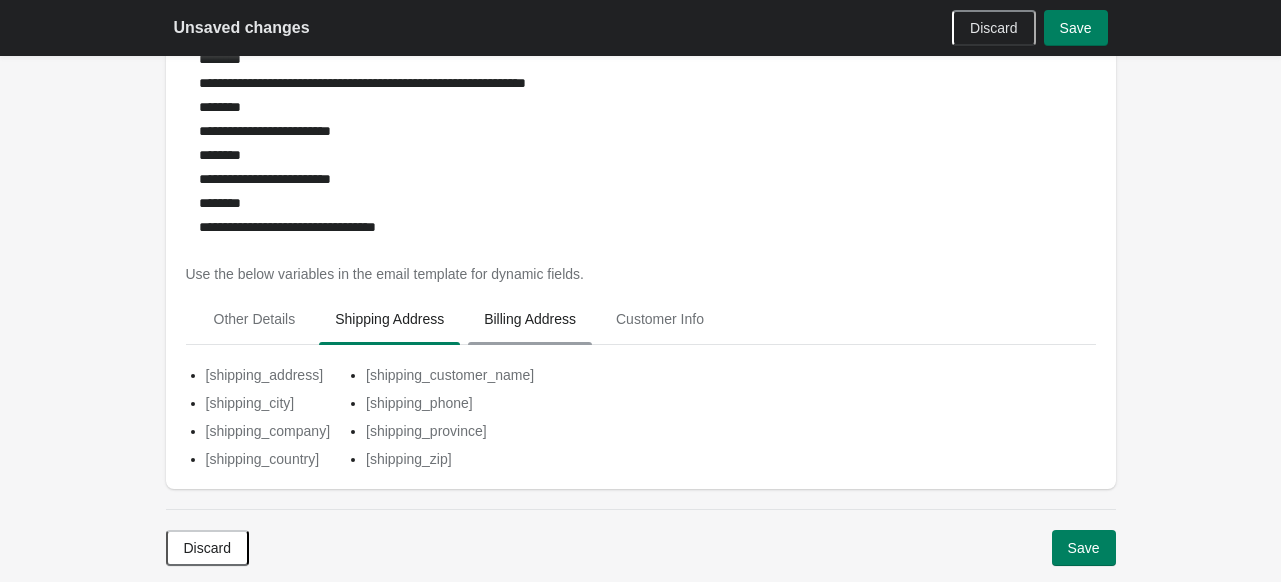 click on "Billing Address" at bounding box center (530, 319) 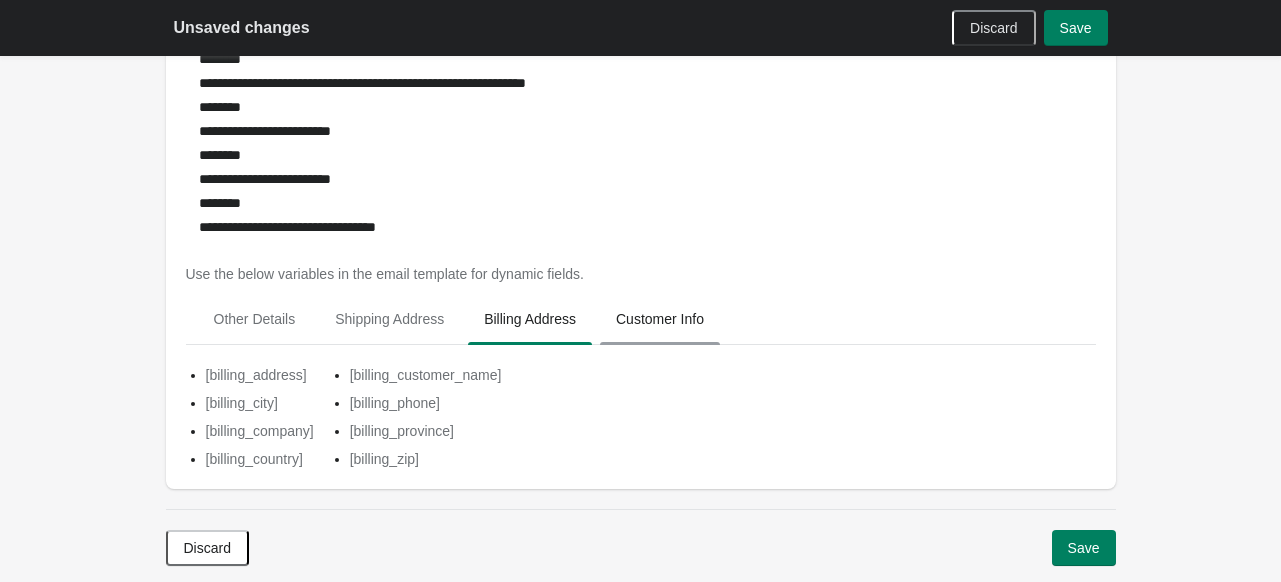 click on "Customer Info" at bounding box center [660, 319] 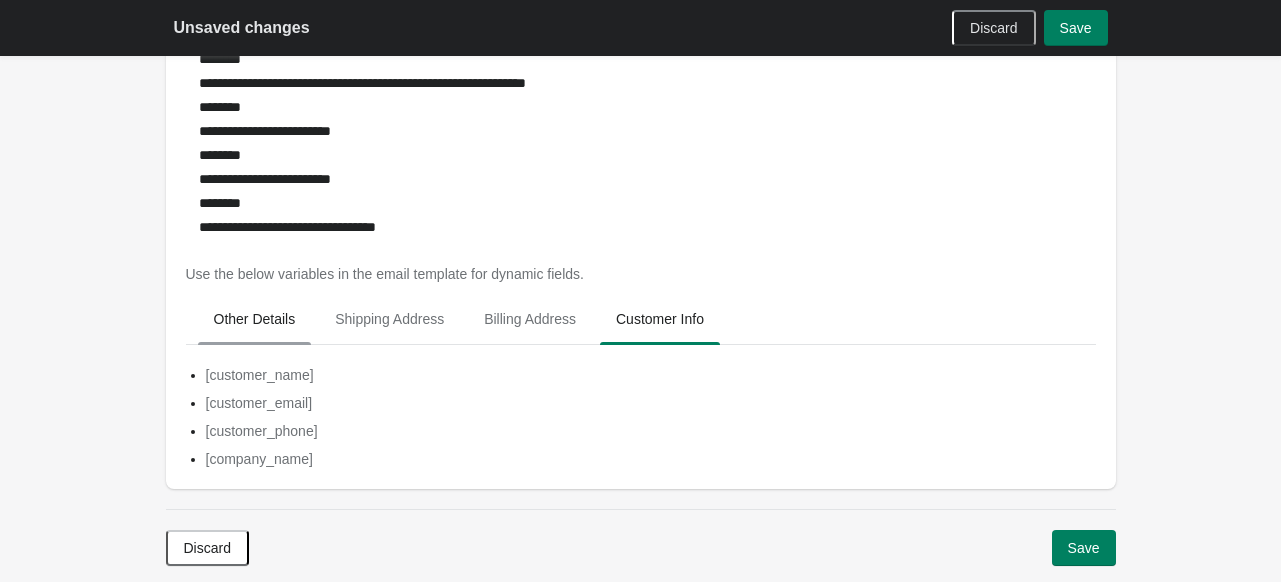 click on "Other Details" at bounding box center [255, 319] 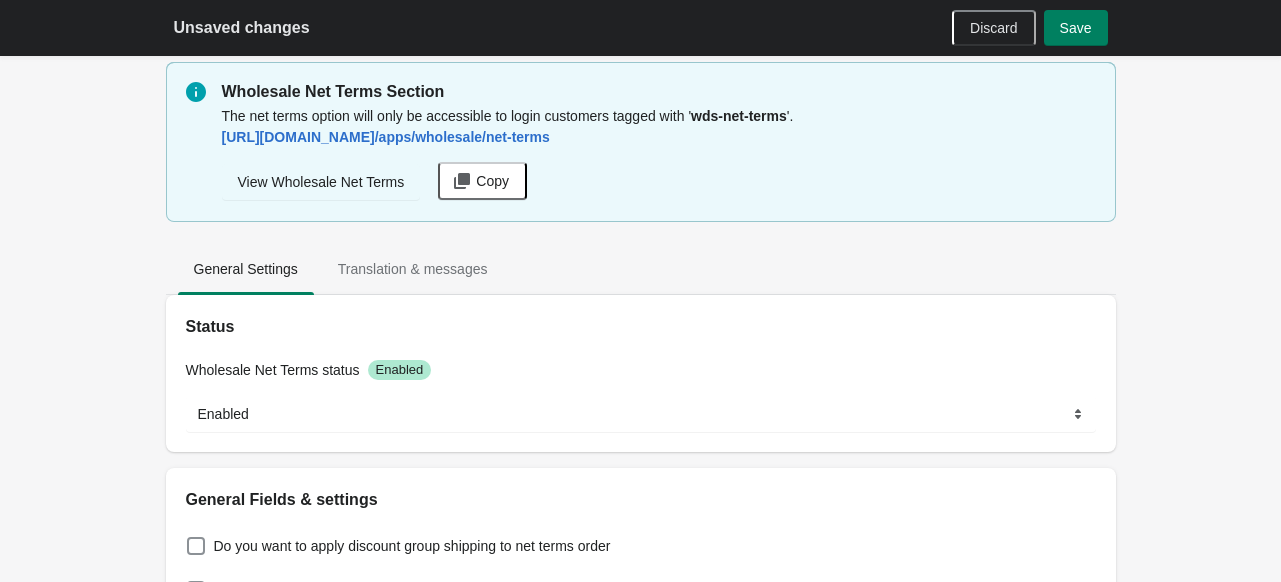 scroll, scrollTop: 0, scrollLeft: 0, axis: both 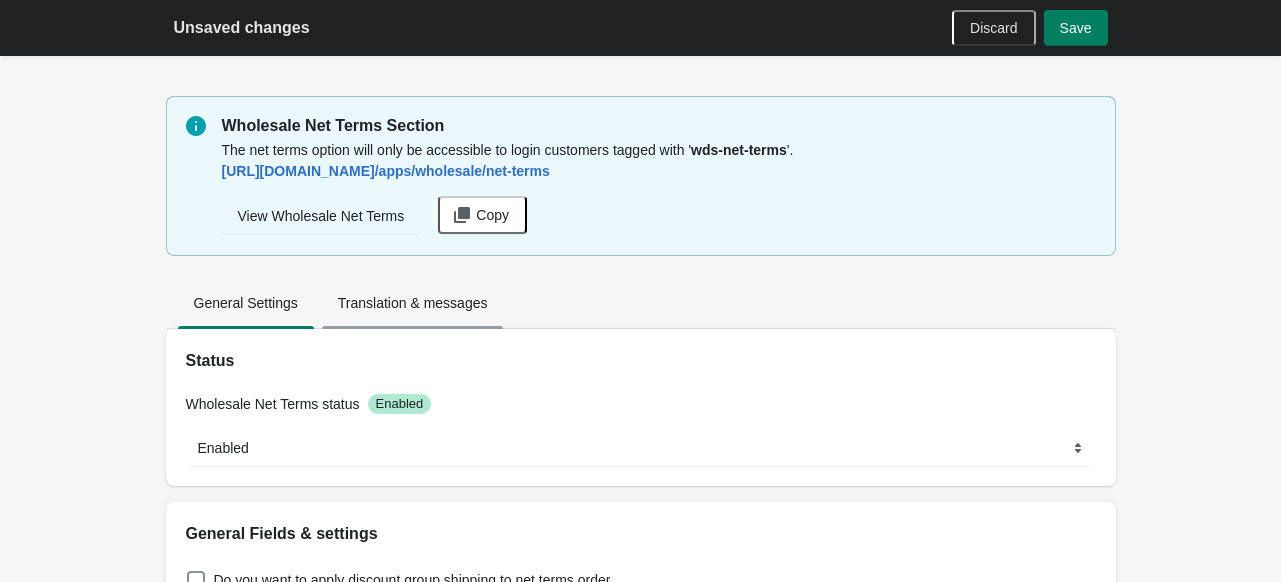 click on "Translation & messages" at bounding box center [413, 303] 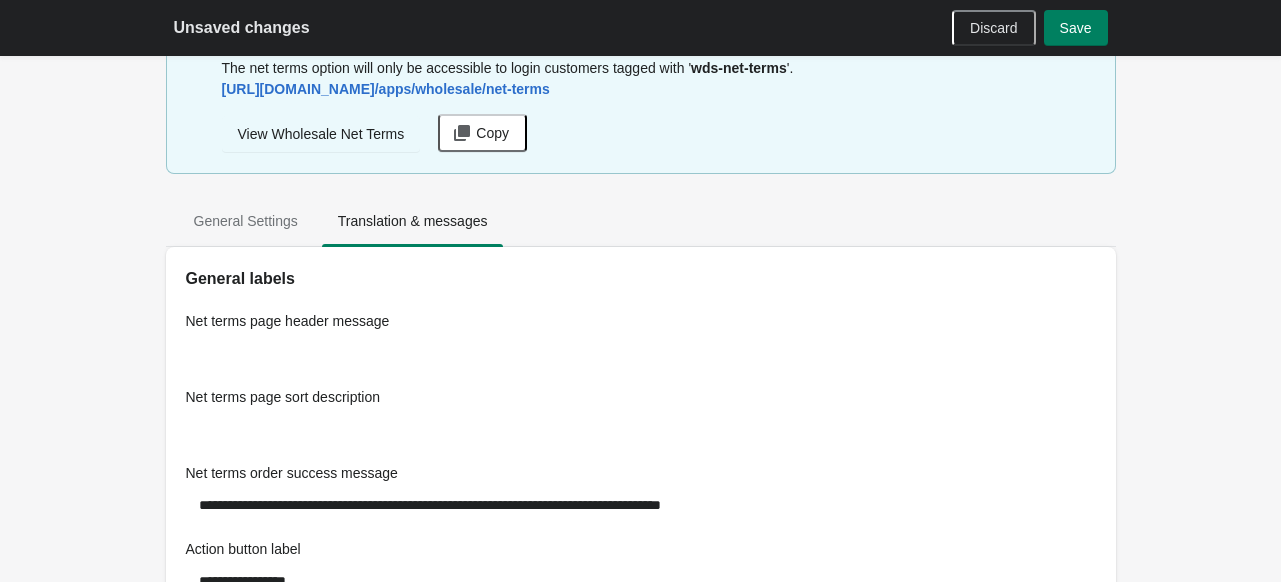 scroll, scrollTop: 200, scrollLeft: 0, axis: vertical 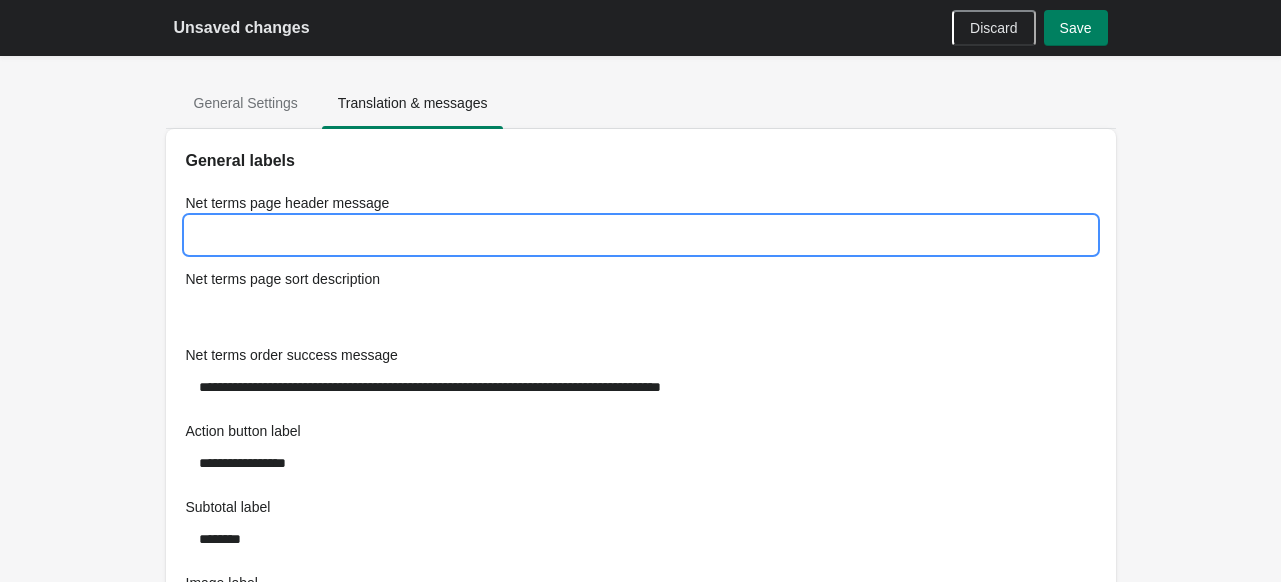 click on "Net terms page header message" at bounding box center [641, 235] 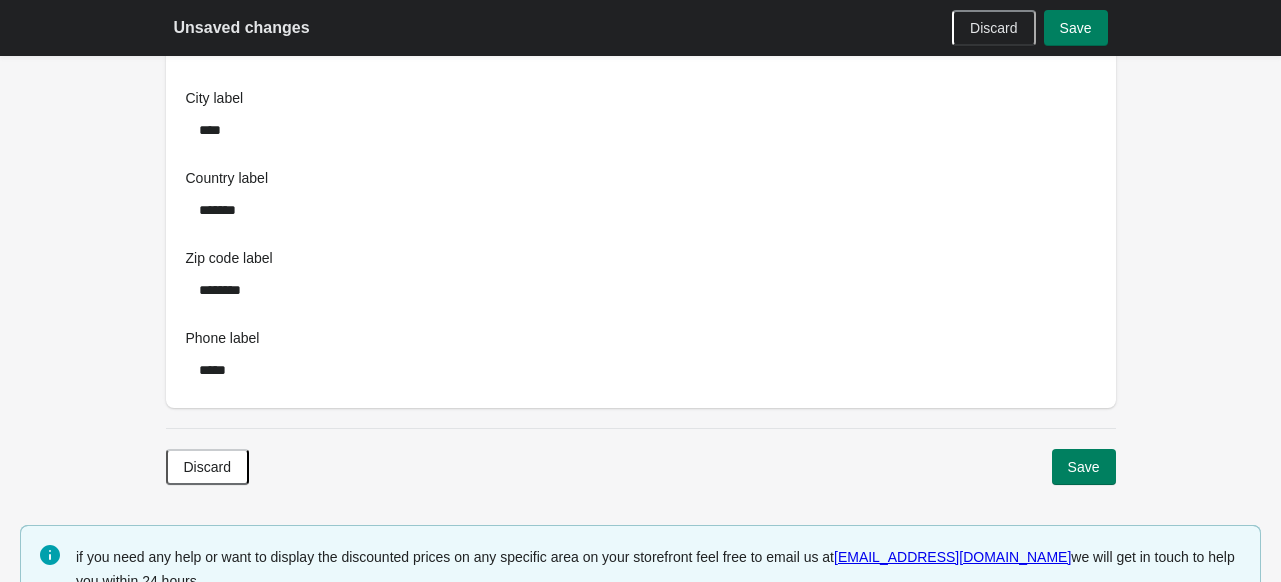 scroll, scrollTop: 2069, scrollLeft: 0, axis: vertical 